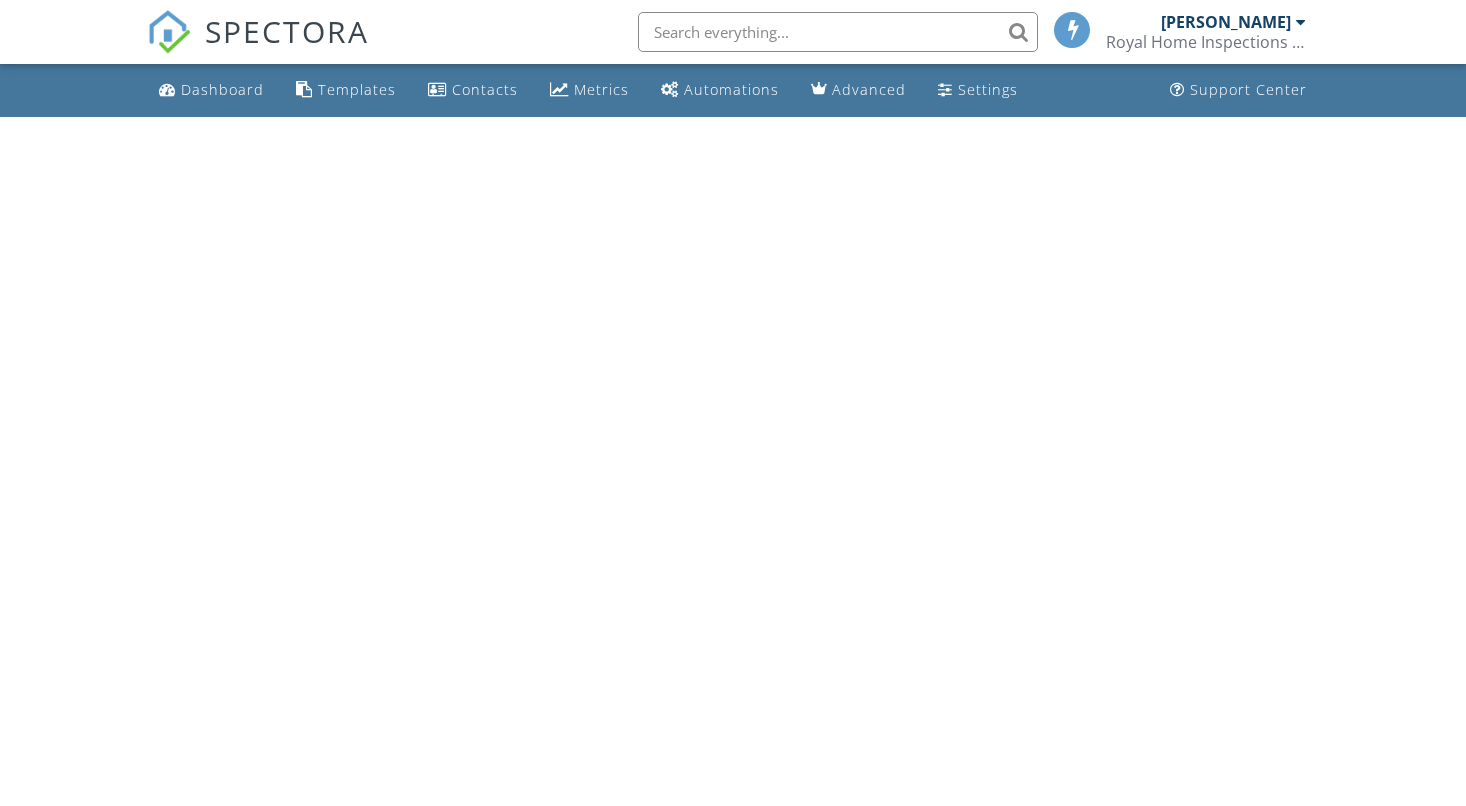 scroll, scrollTop: 0, scrollLeft: 0, axis: both 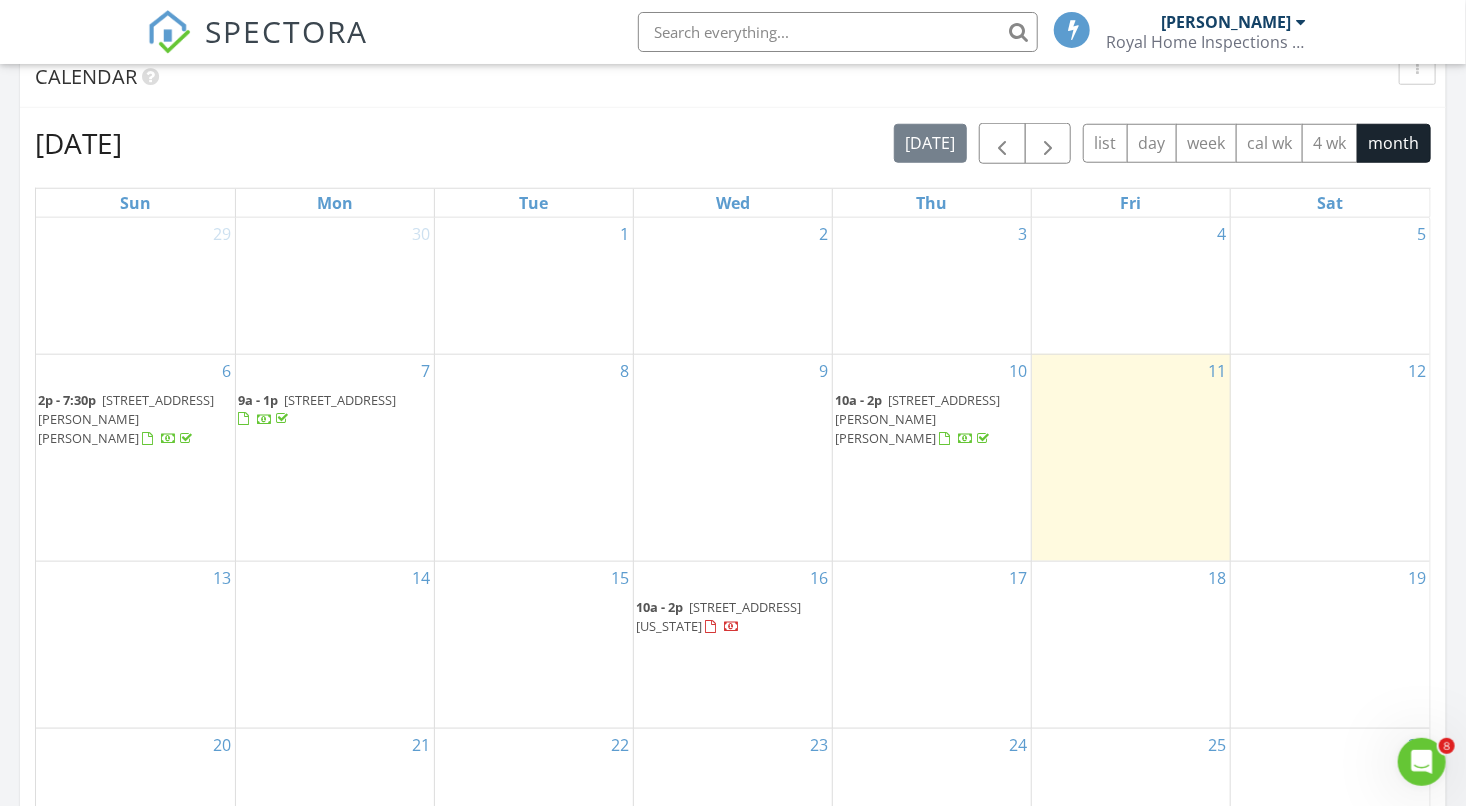 click on "10a - 2p
[STREET_ADDRESS][PERSON_NAME][PERSON_NAME]" at bounding box center [932, 420] 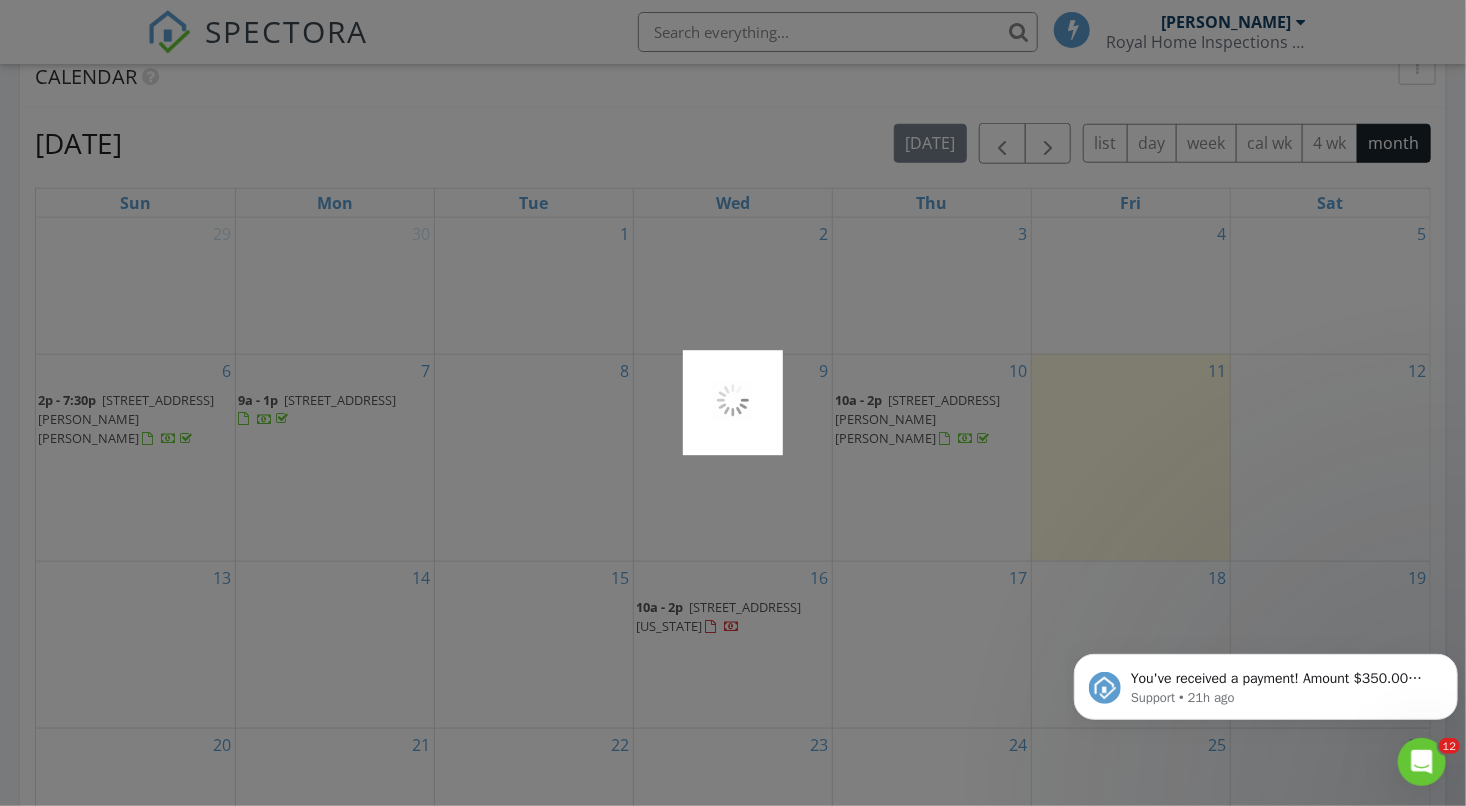 scroll, scrollTop: 0, scrollLeft: 0, axis: both 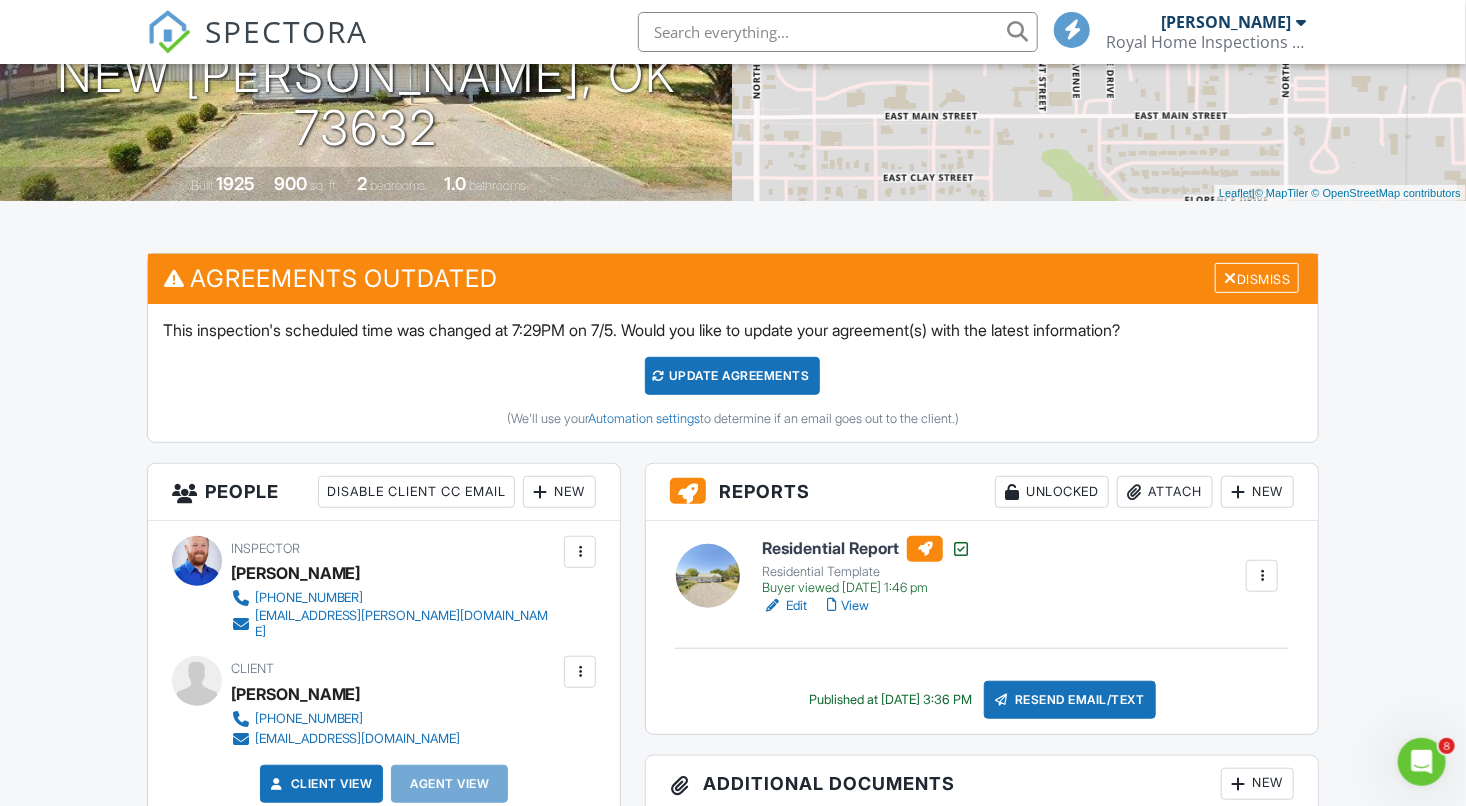 click 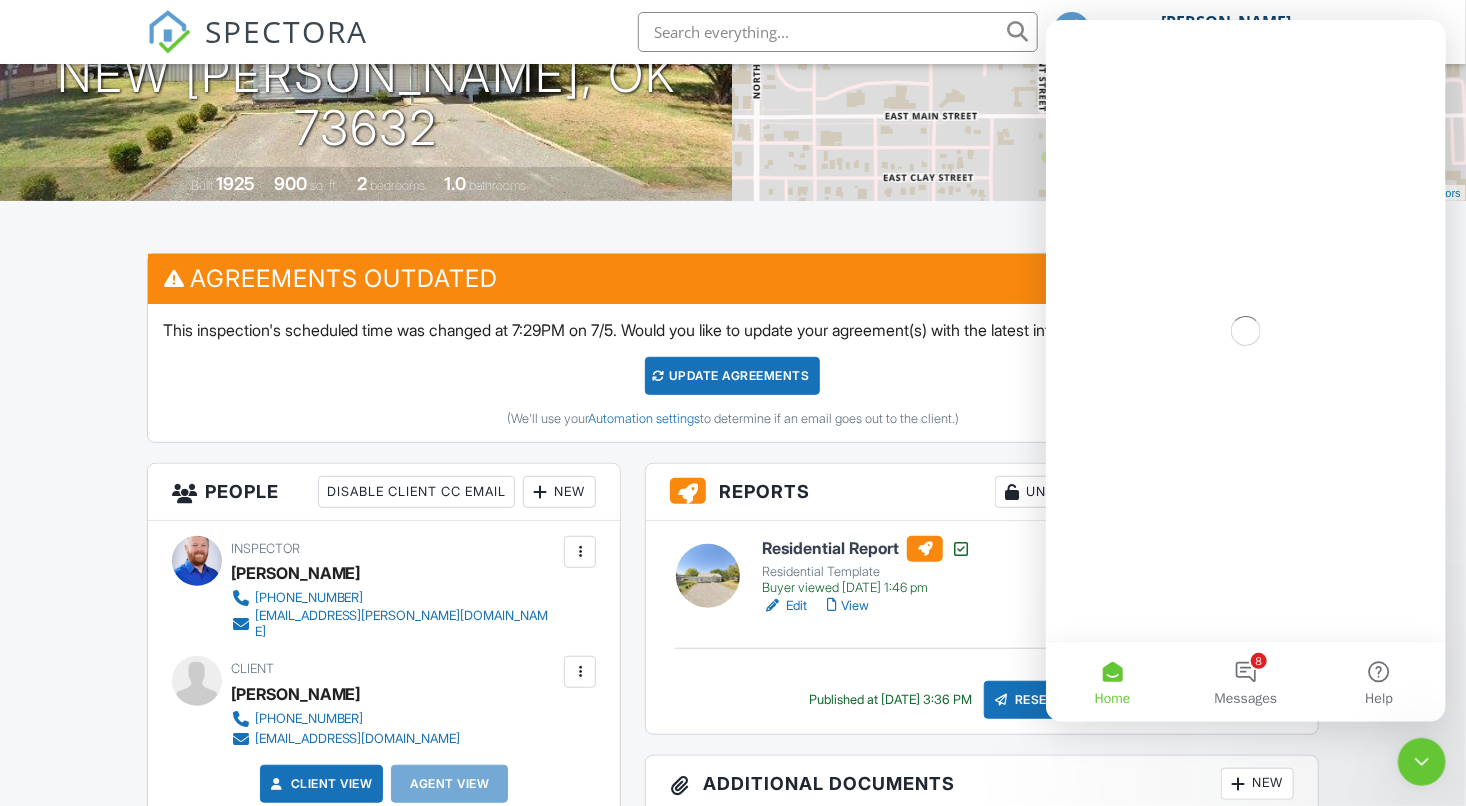 scroll, scrollTop: 0, scrollLeft: 0, axis: both 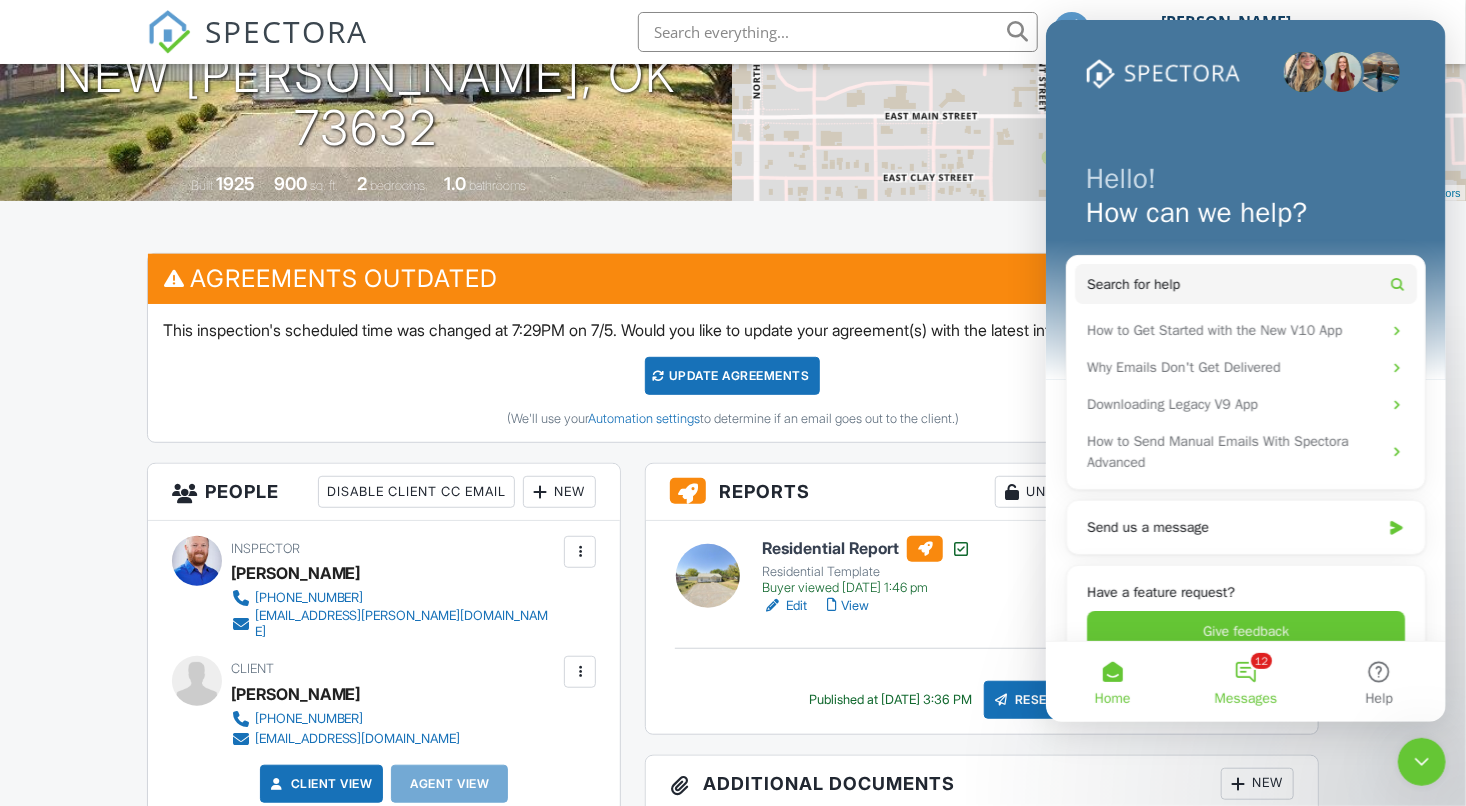 click on "12 Messages" at bounding box center (1244, 682) 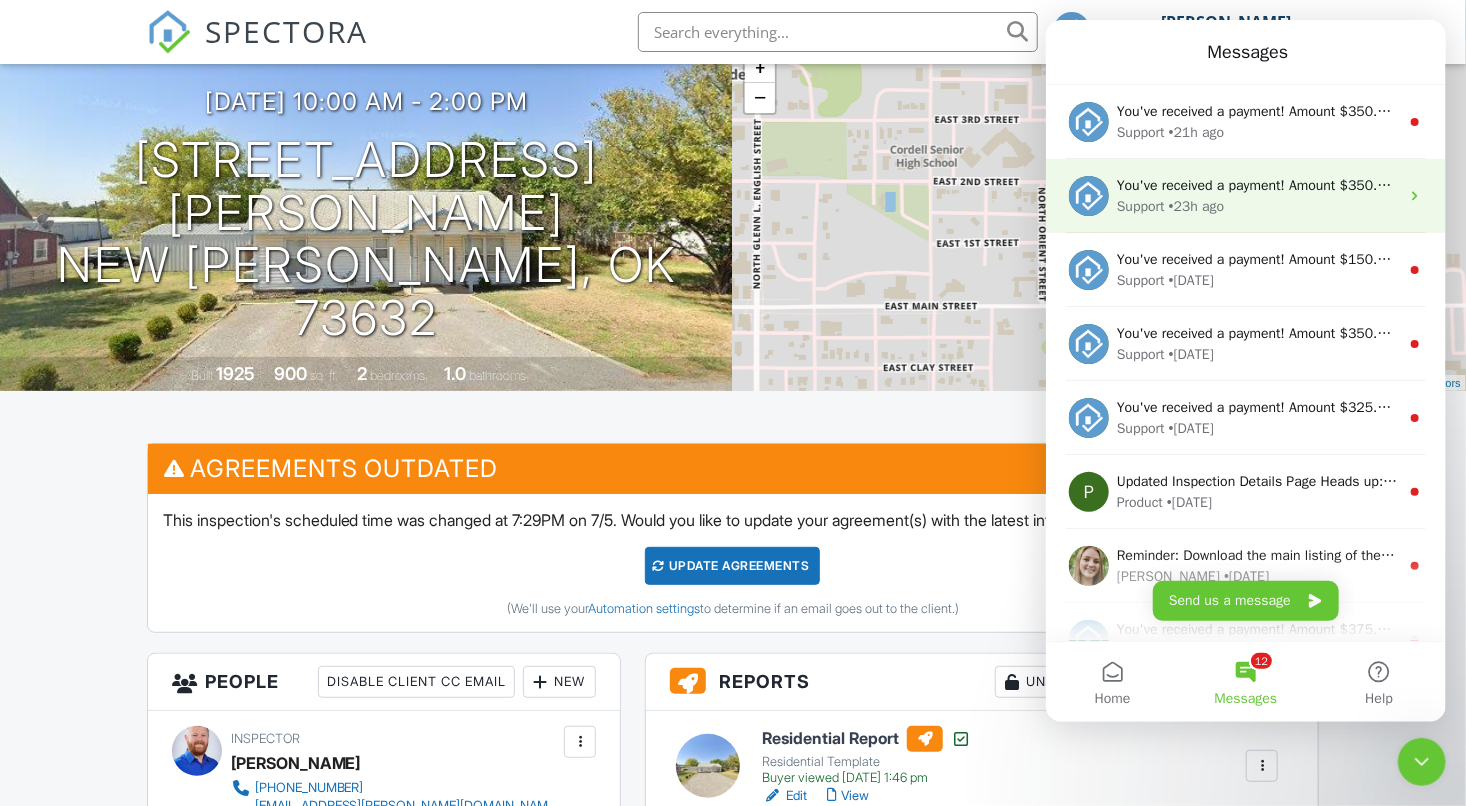 scroll, scrollTop: 0, scrollLeft: 0, axis: both 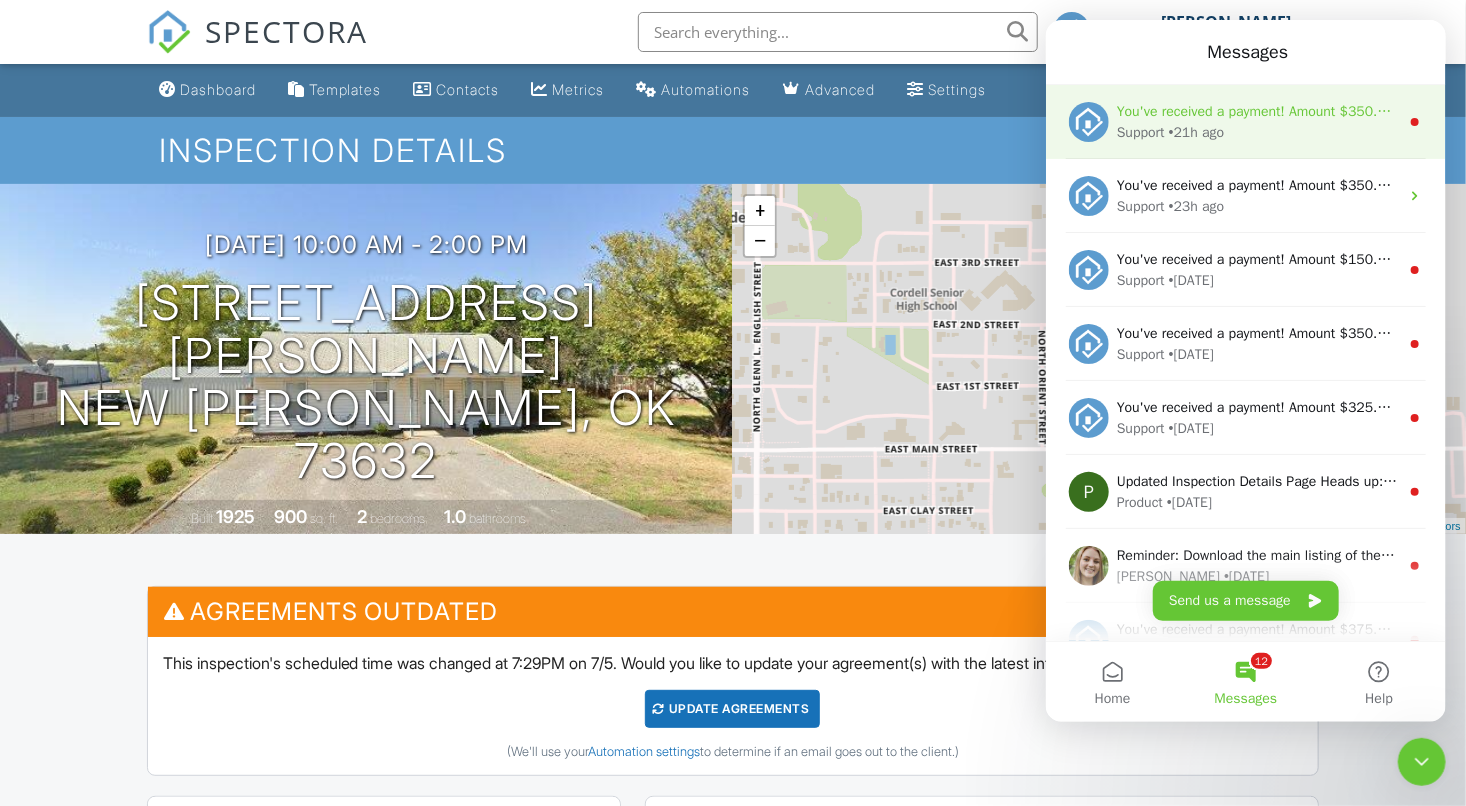 click on "Support •  21h ago" at bounding box center [1257, 132] 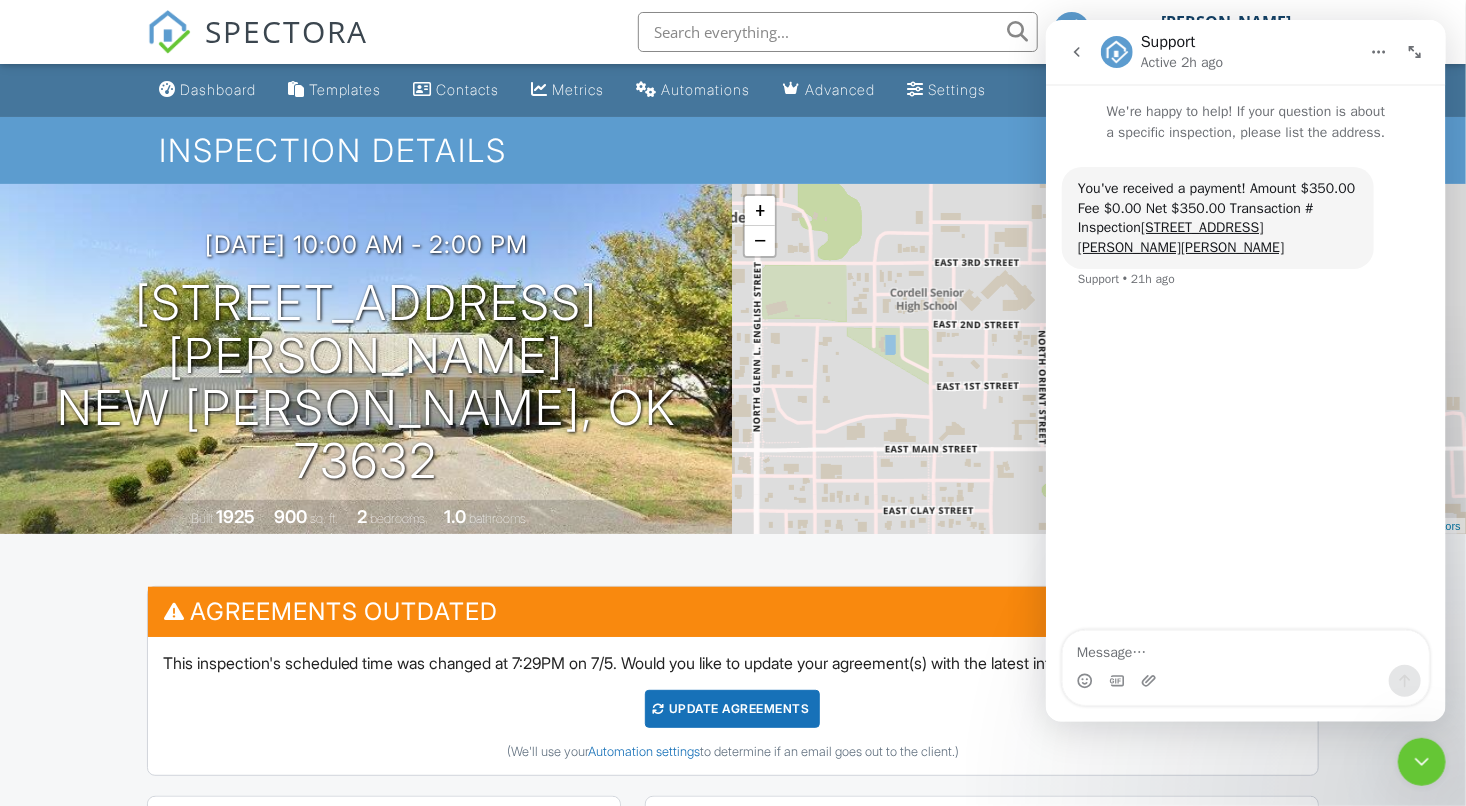 click 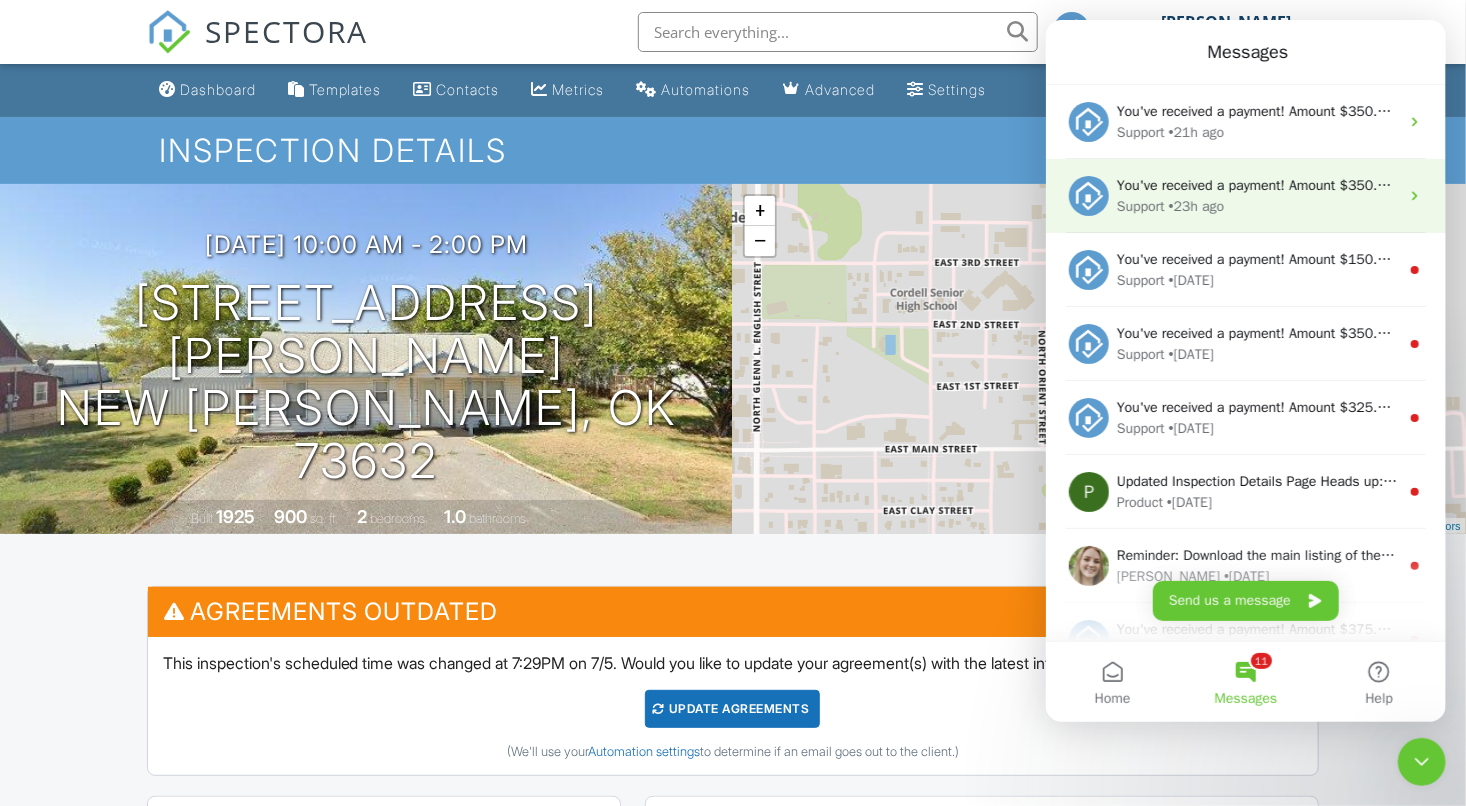 scroll, scrollTop: 0, scrollLeft: 0, axis: both 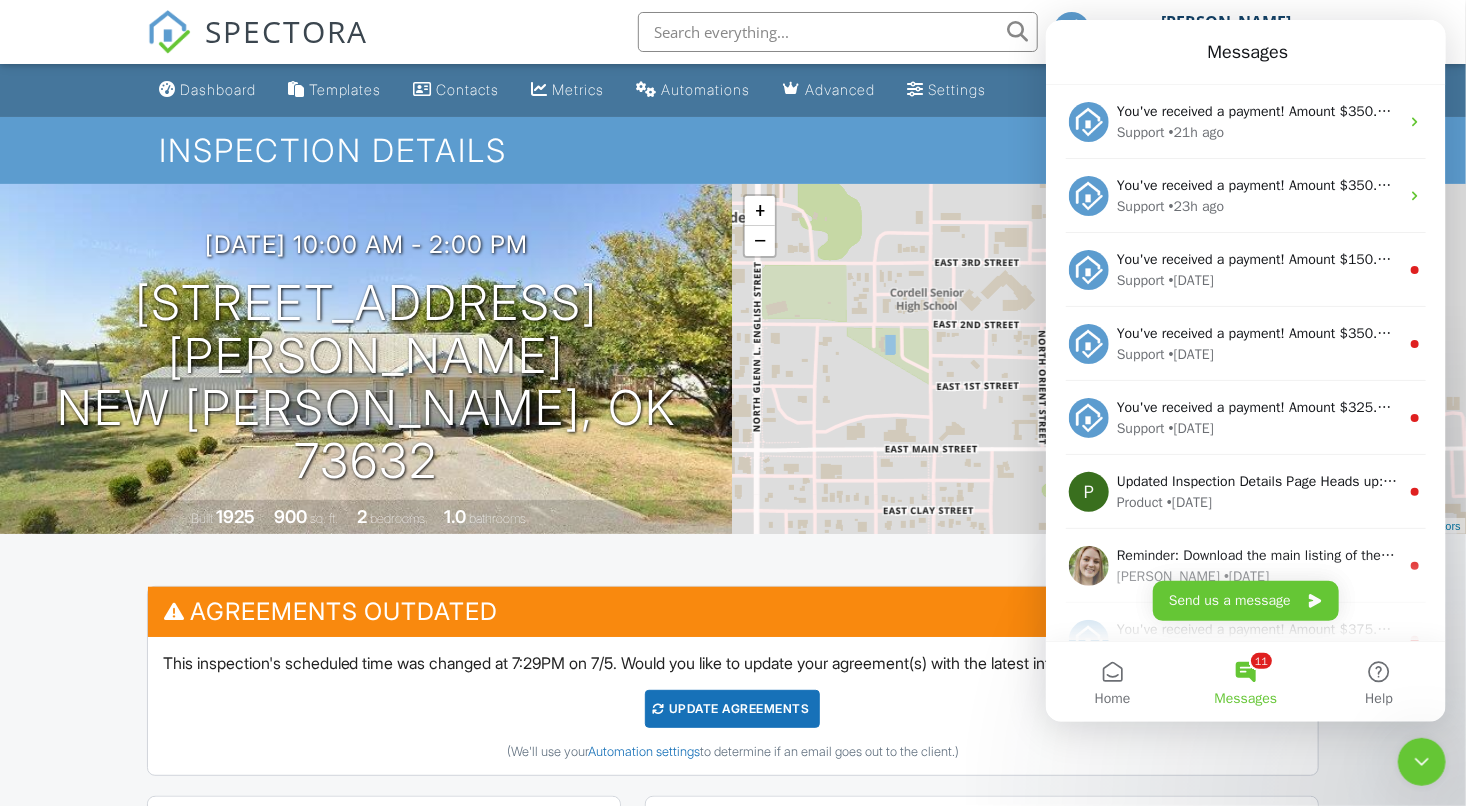 click on "Messages" at bounding box center (1245, 52) 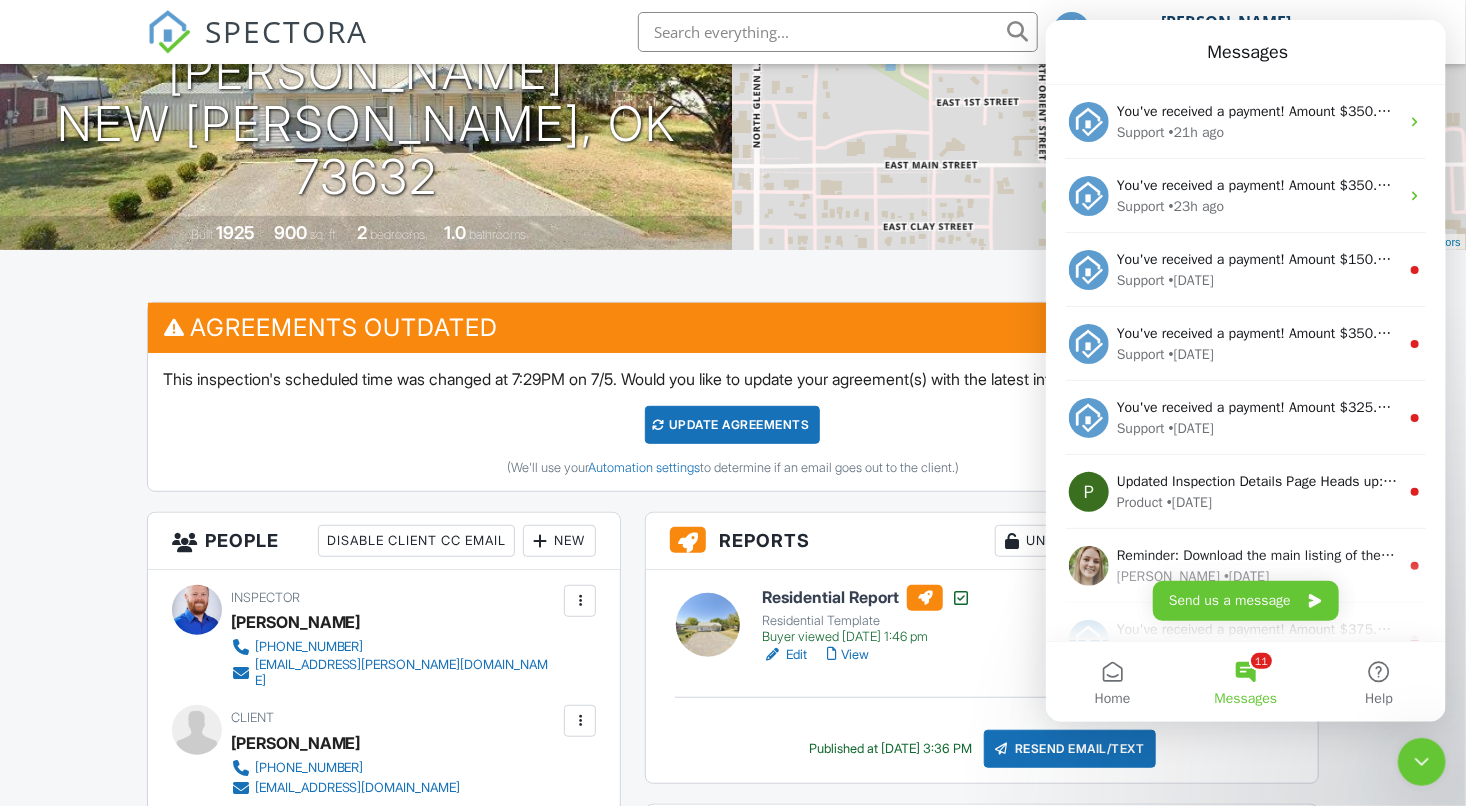 scroll, scrollTop: 166, scrollLeft: 0, axis: vertical 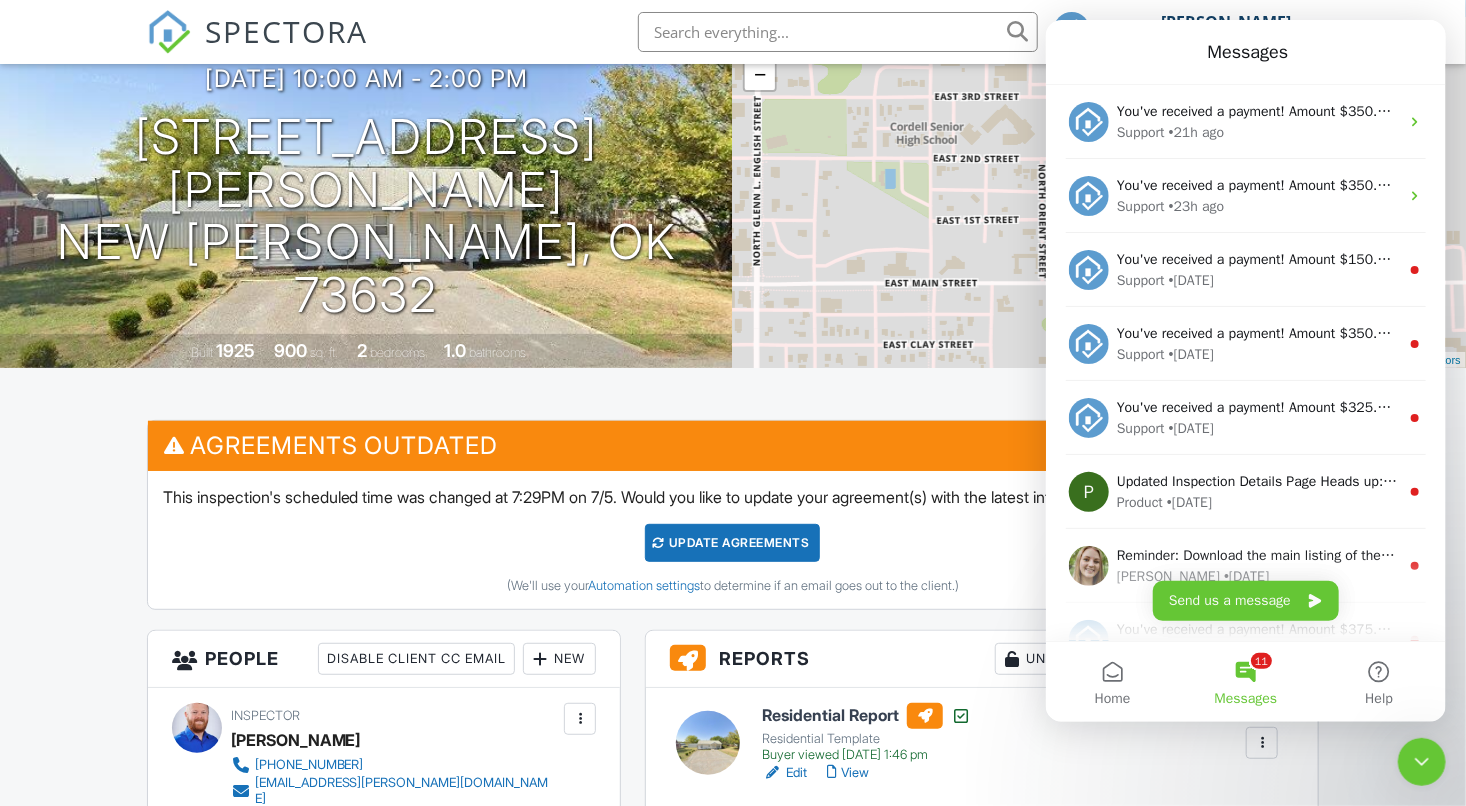 click on "Dashboard
Templates
Contacts
Metrics
Automations
Advanced
Settings
Support Center
Inspection Details
Client View
More
Property Details
Reschedule
Reorder / Copy
Share
Cancel
Delete
Print Order
Convert to V9
View Change Log
07/10/2025 10:00 am
- 2:00 pm
212 N Massingale Dr
New Cordell, OK 73632
Built
1925
900
sq. ft.
2
bedrooms
1.0
bathrooms
+ − Leaflet  |  © MapTiler   © OpenStreetMap contributors
All emails and texts are disabled for this inspection!
Turn on emails and texts
Turn on and Requeue Notifications
Agreements Outdated
Dismiss
Update Agreements
(We'll use your  Automation settings  to determine if an email goes out to the client.)" at bounding box center (733, 1473) 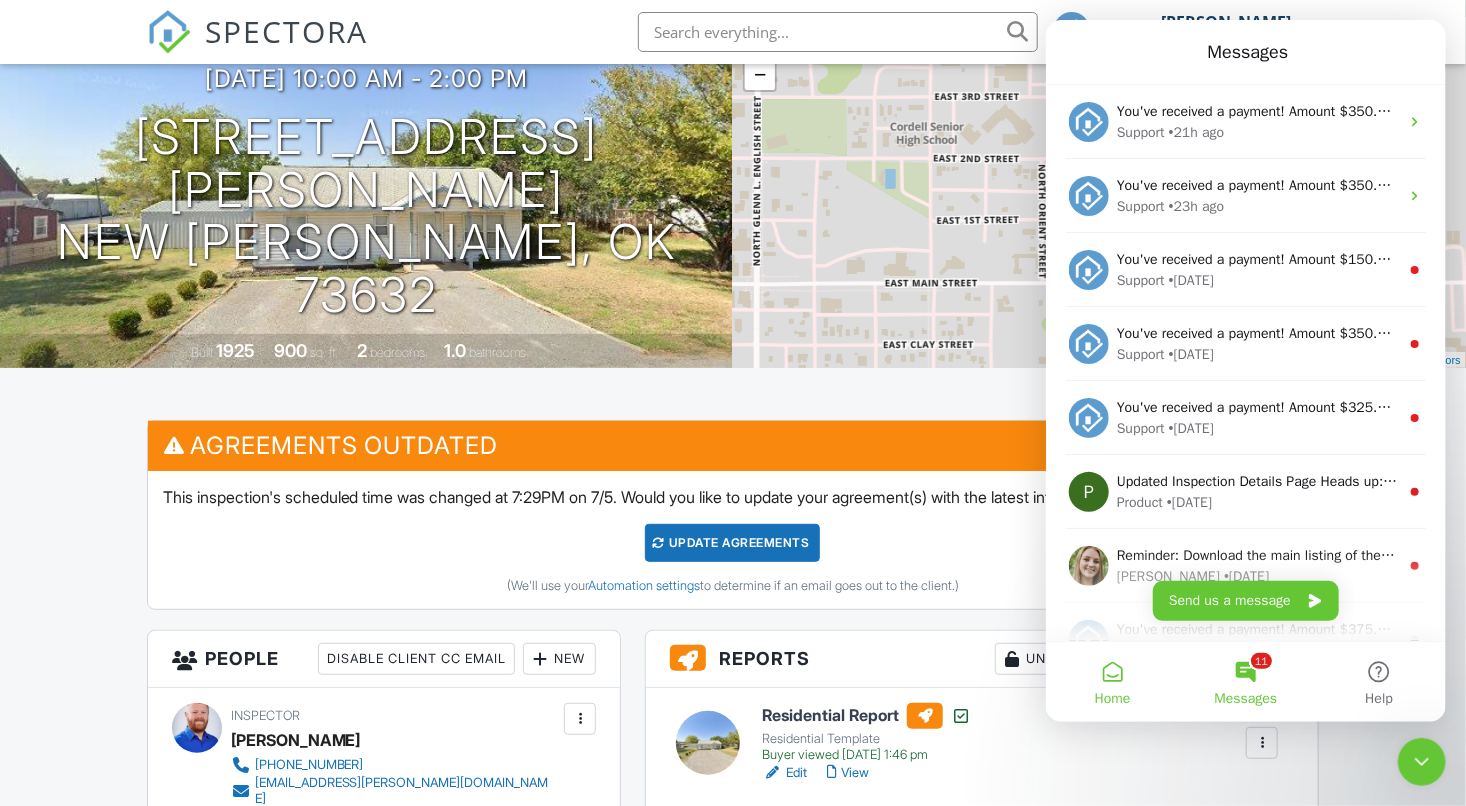 click on "Home" at bounding box center (1111, 682) 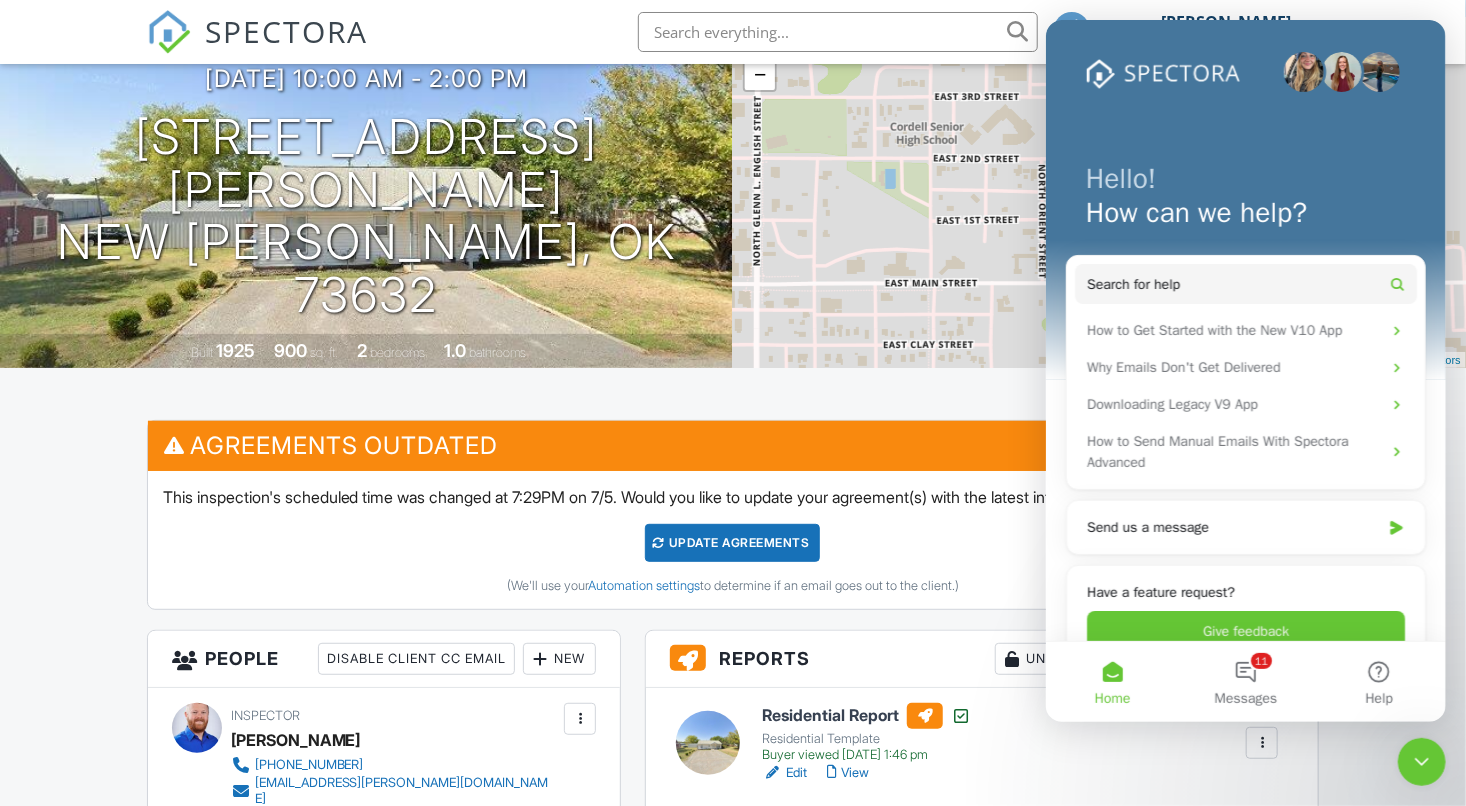 click 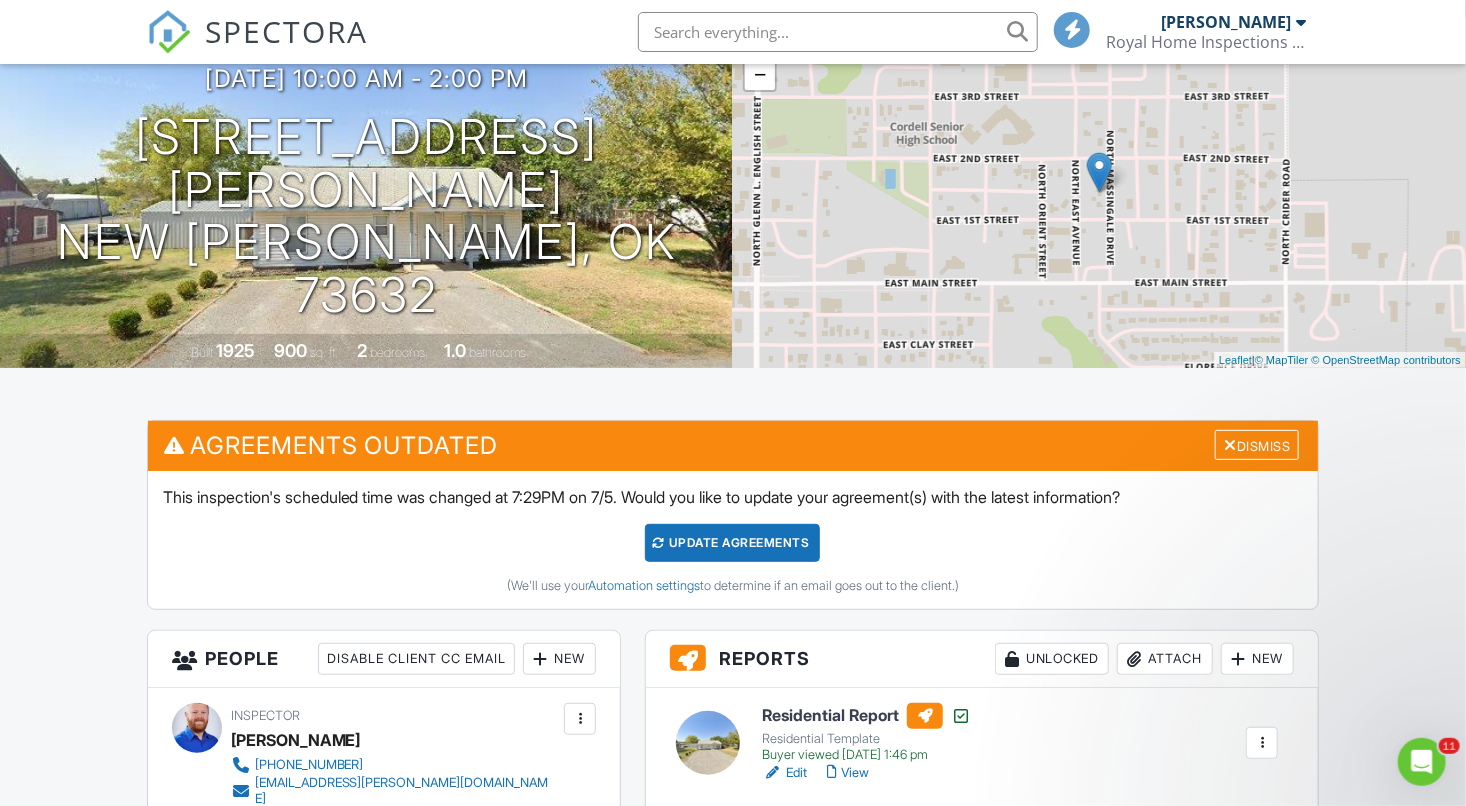scroll, scrollTop: 0, scrollLeft: 0, axis: both 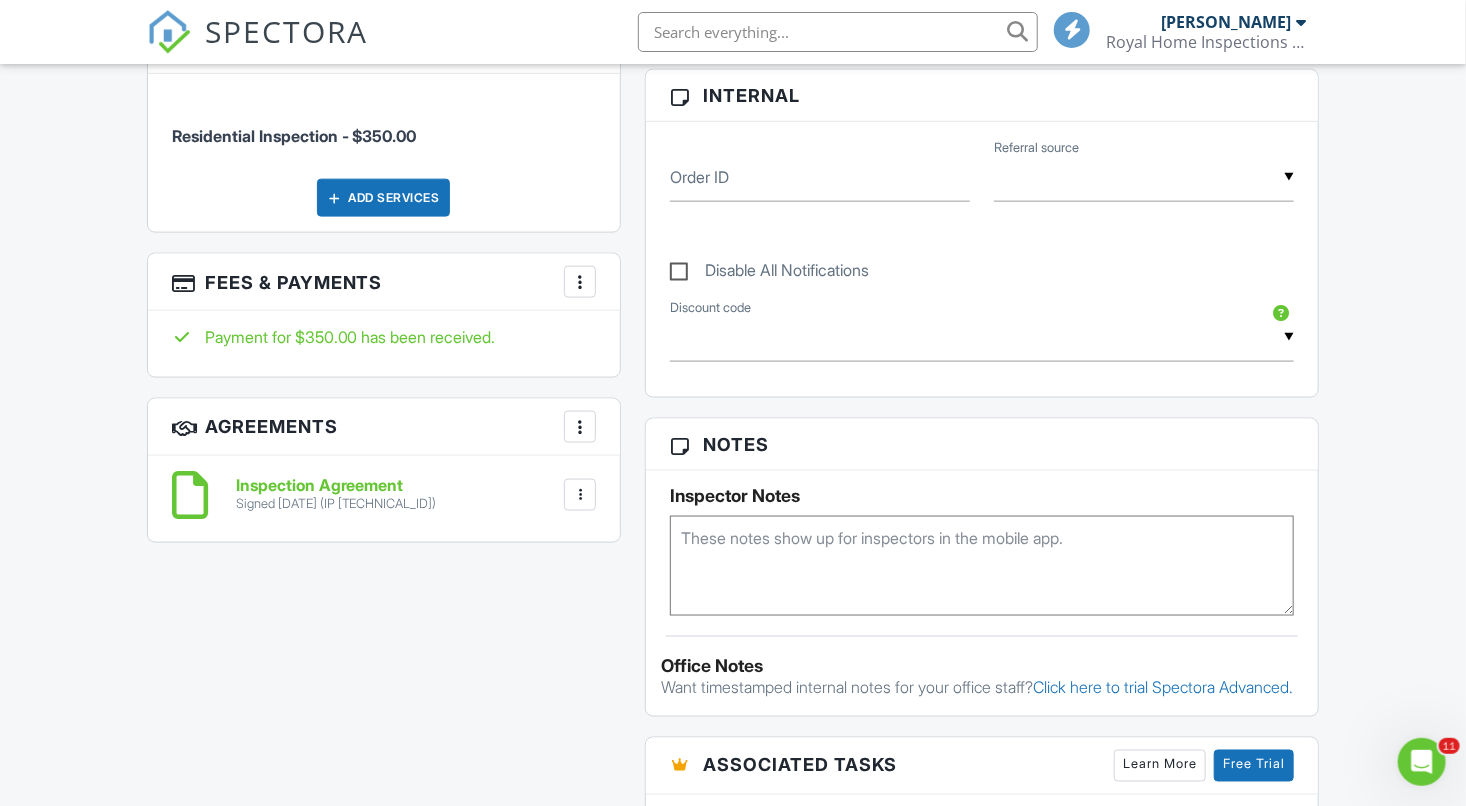 click at bounding box center [580, 282] 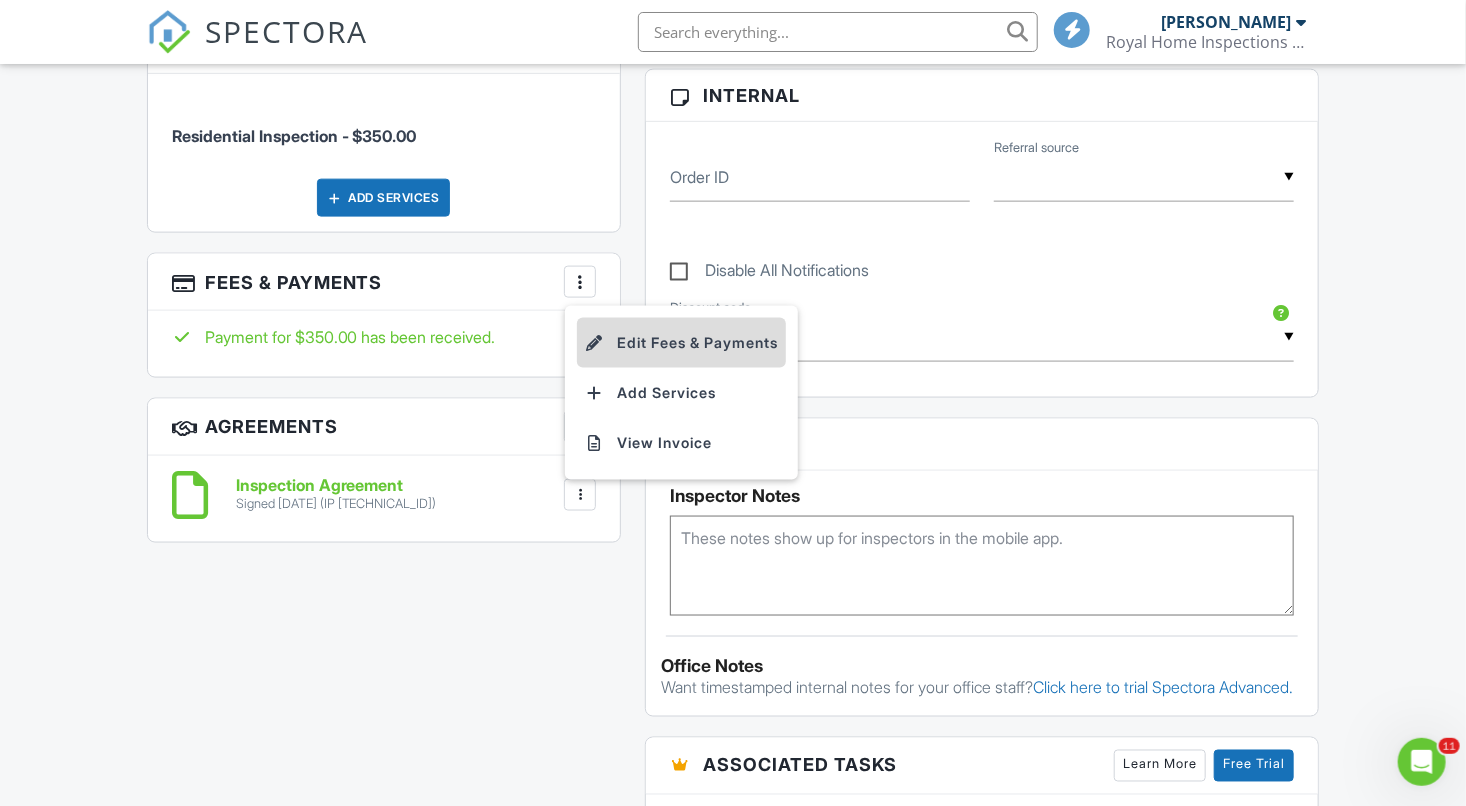 click on "Edit Fees & Payments" at bounding box center [681, 343] 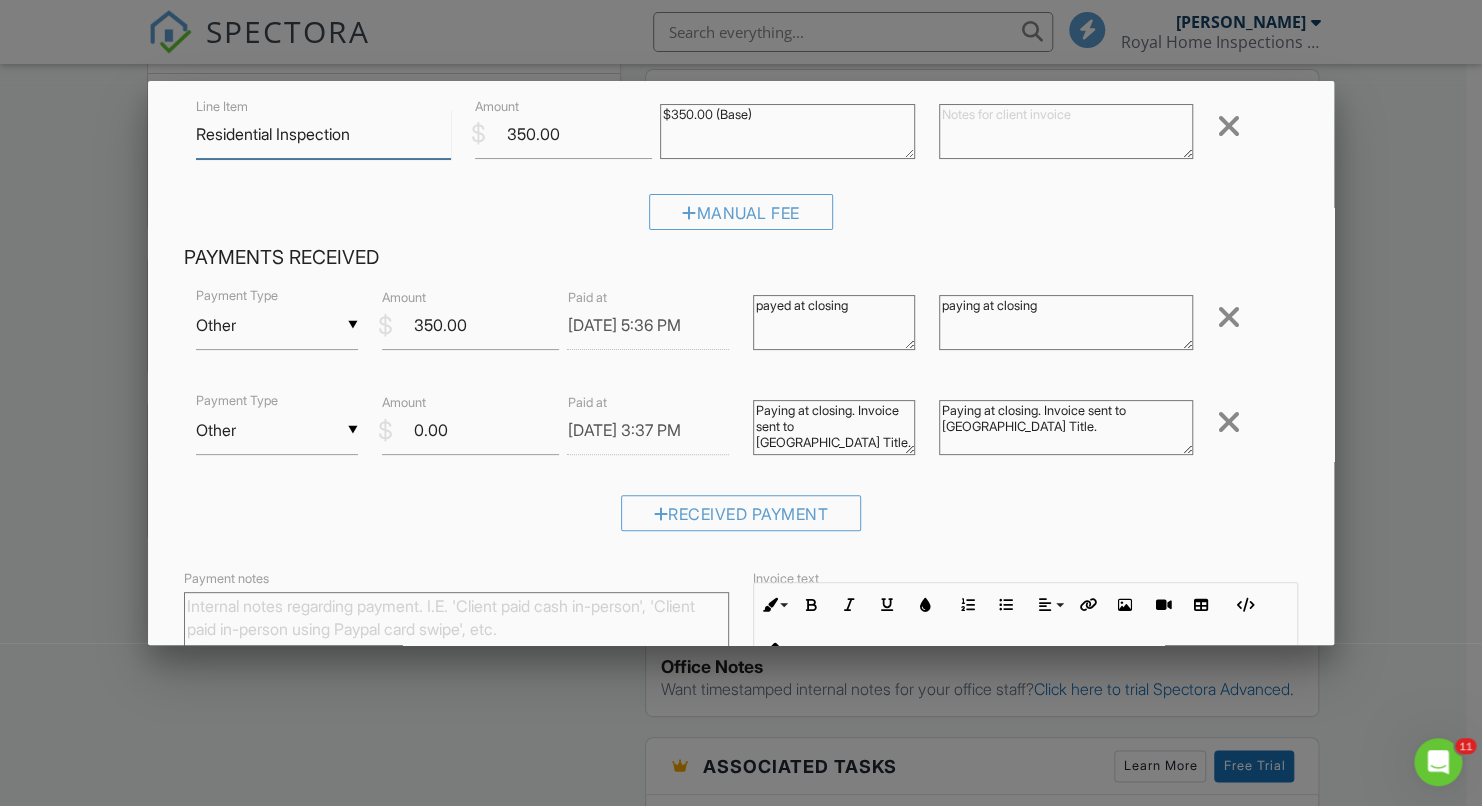 scroll, scrollTop: 166, scrollLeft: 0, axis: vertical 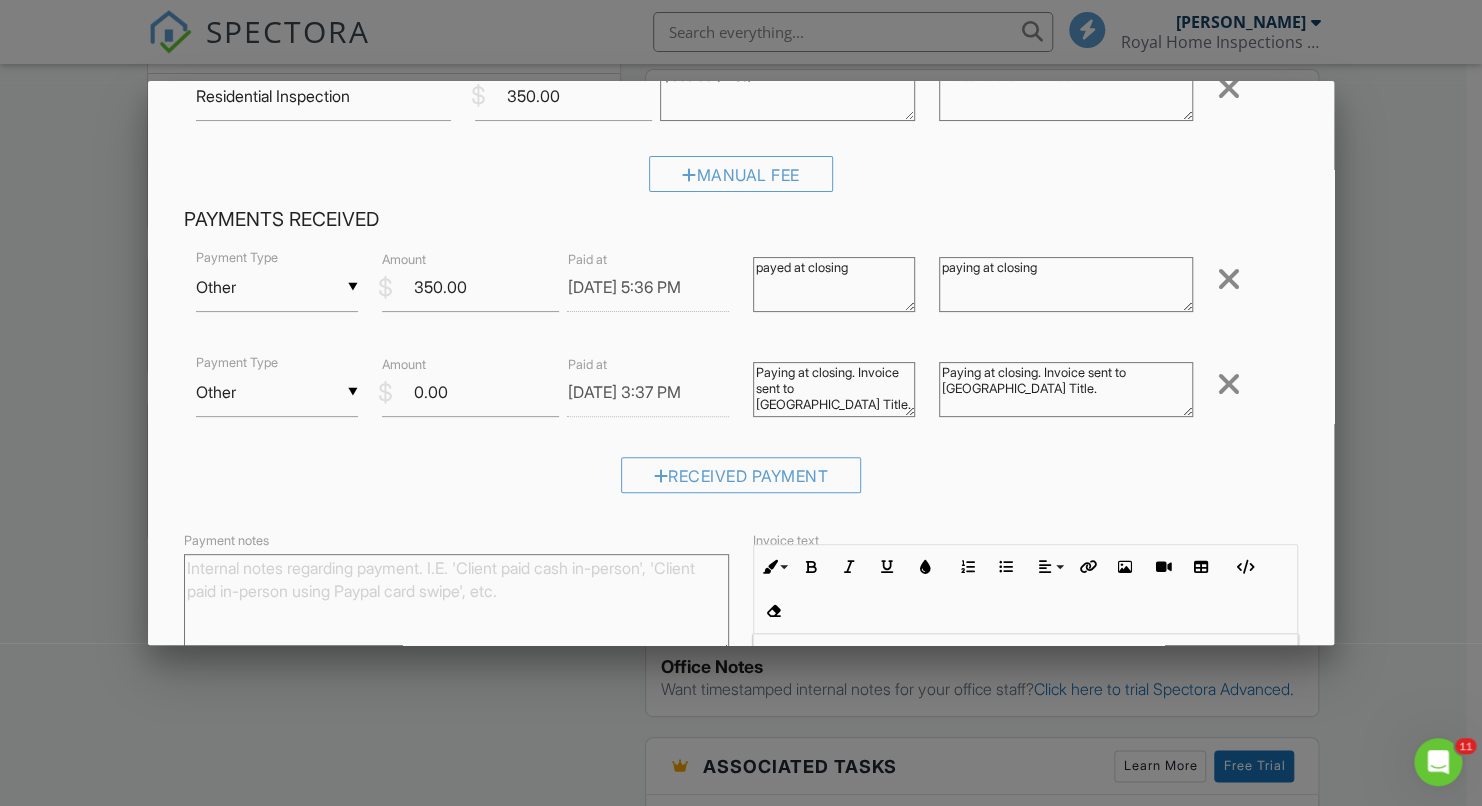 click at bounding box center [1229, 279] 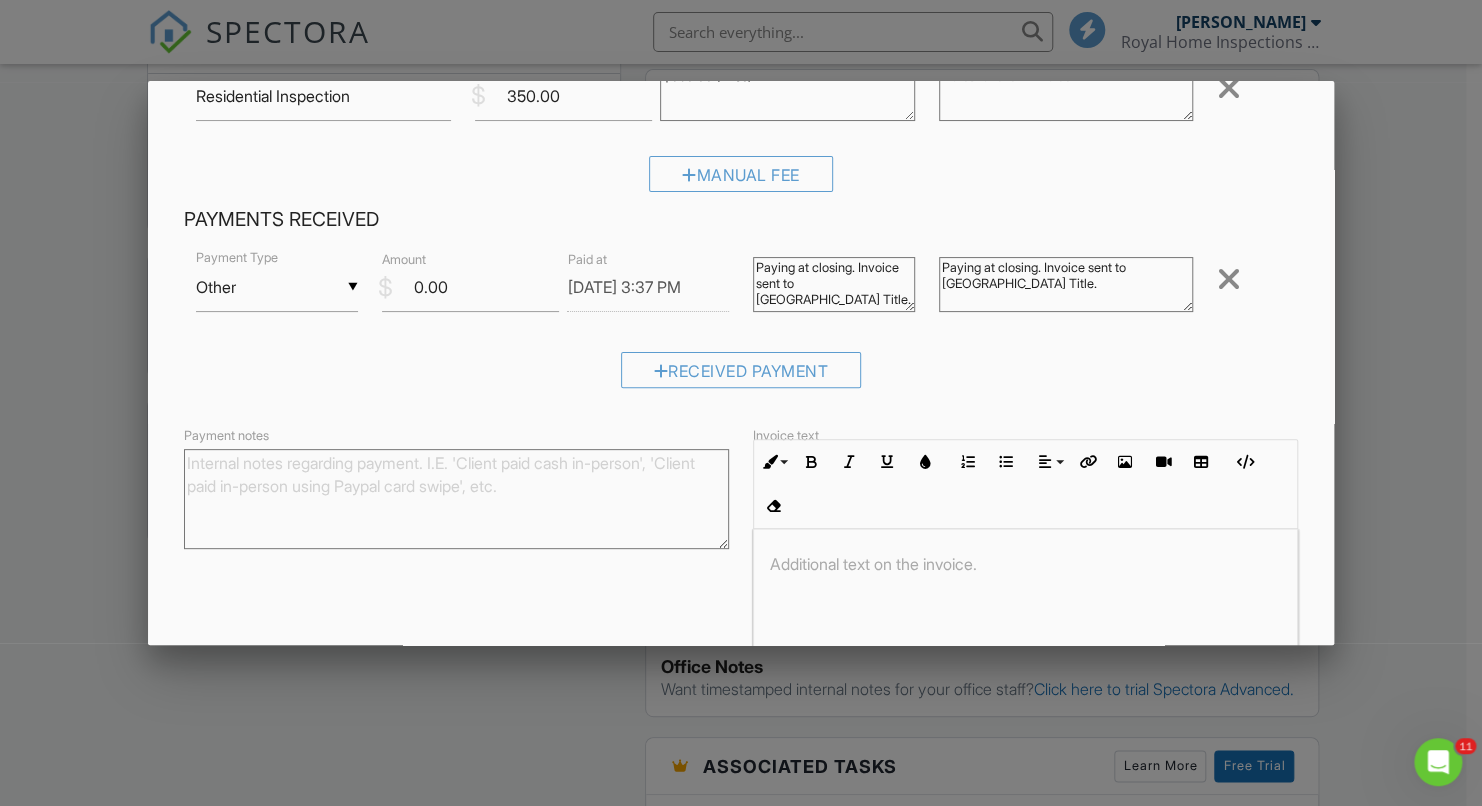 click at bounding box center [1229, 279] 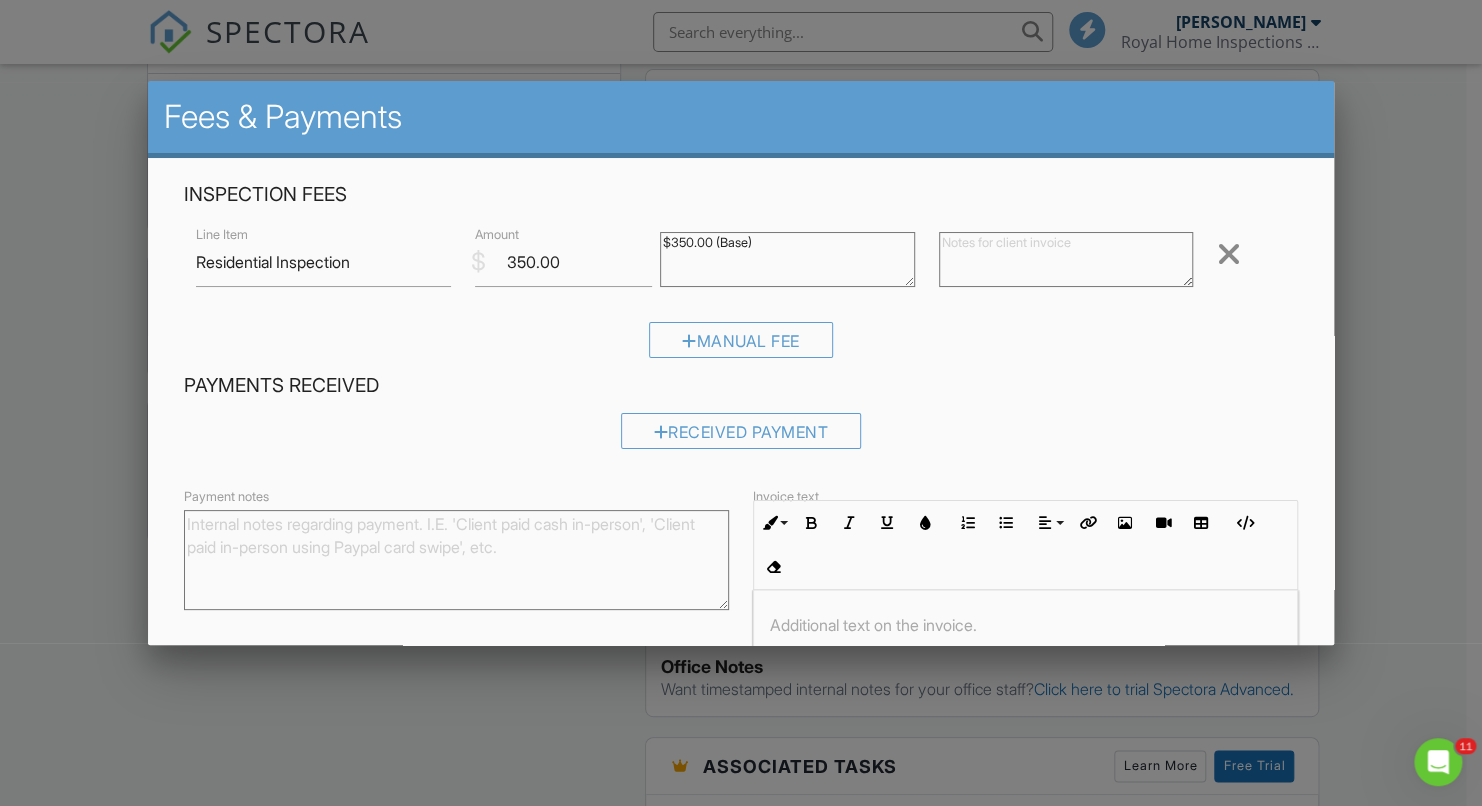scroll, scrollTop: 189, scrollLeft: 0, axis: vertical 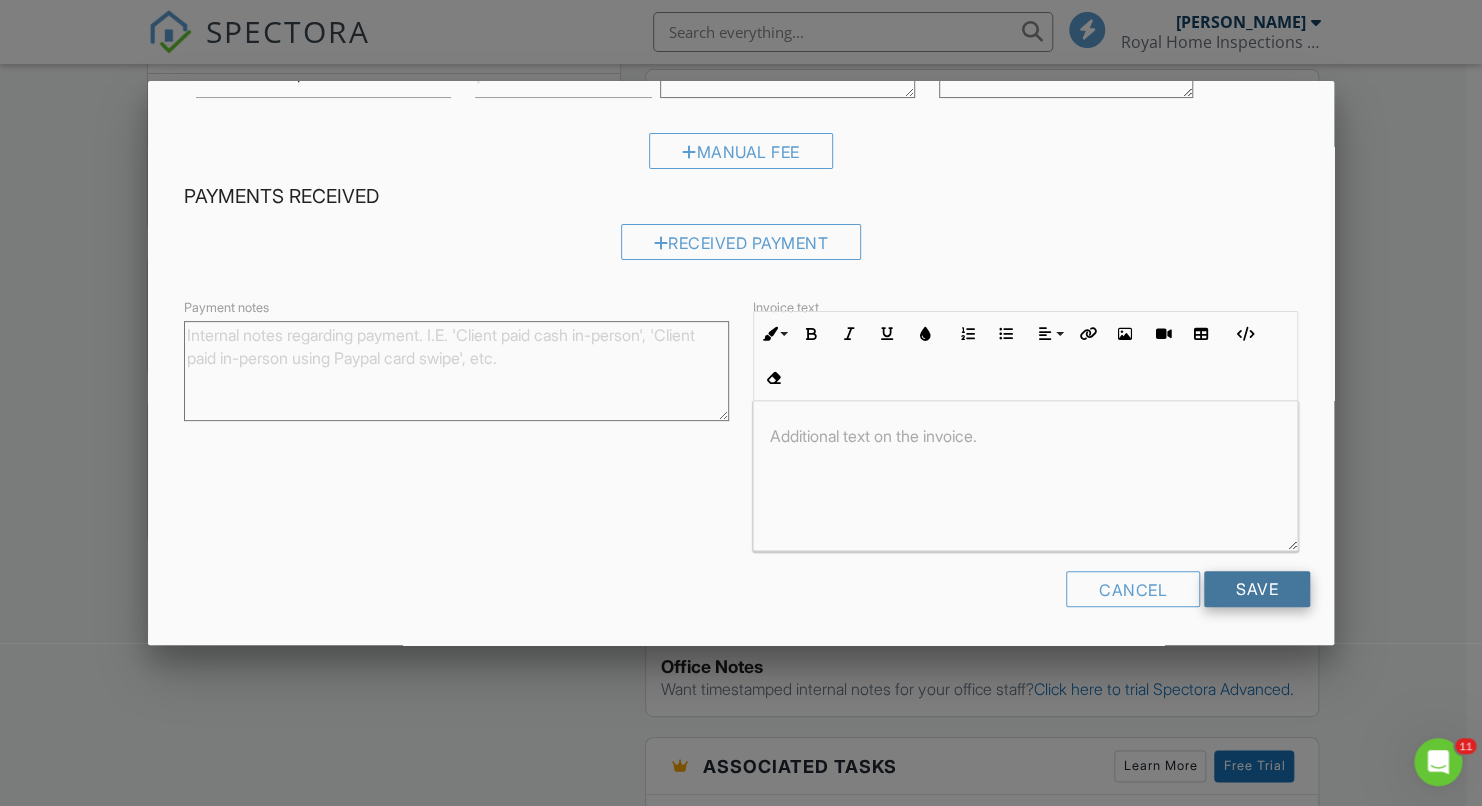 click on "Save" at bounding box center (1257, 589) 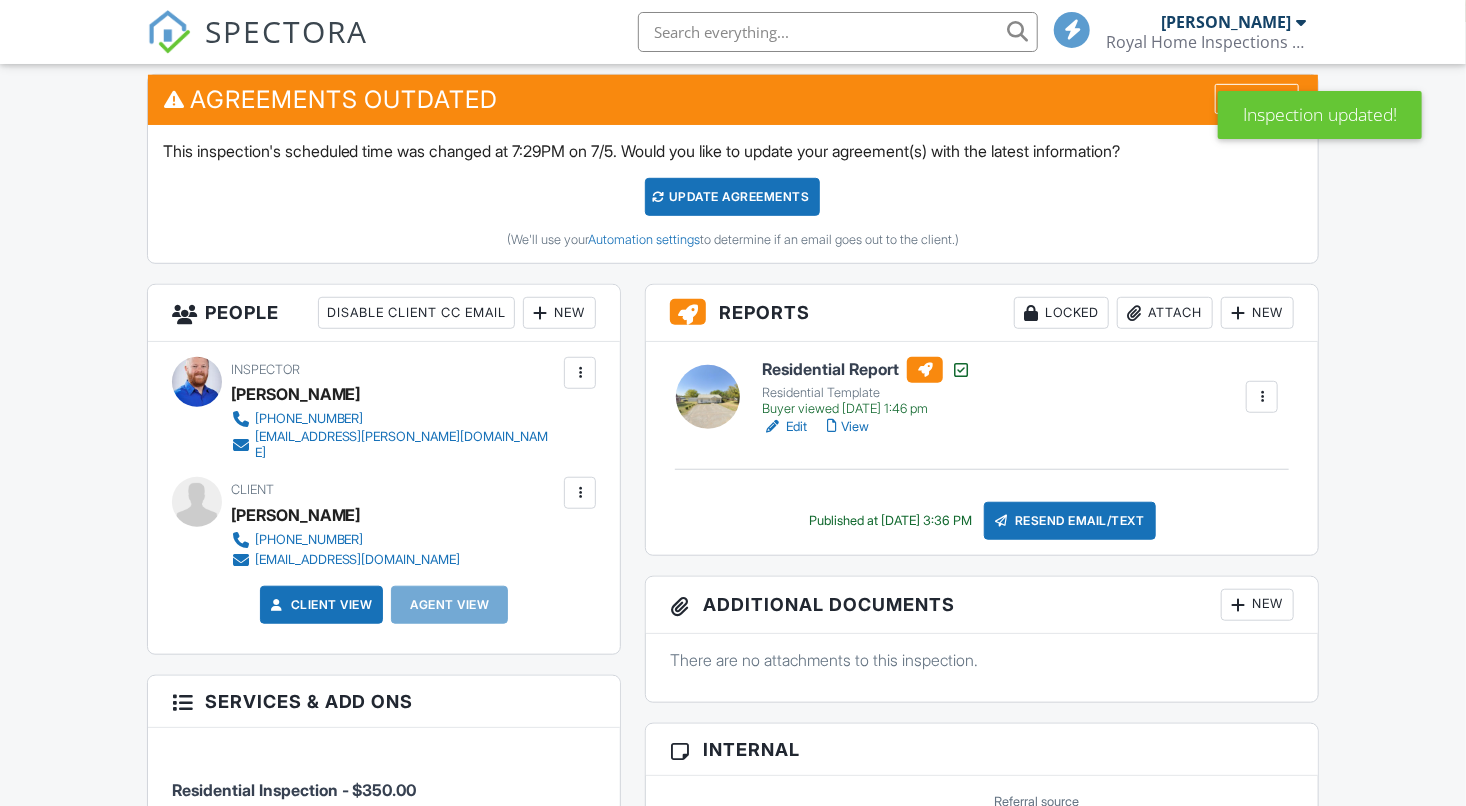 scroll, scrollTop: 1164, scrollLeft: 0, axis: vertical 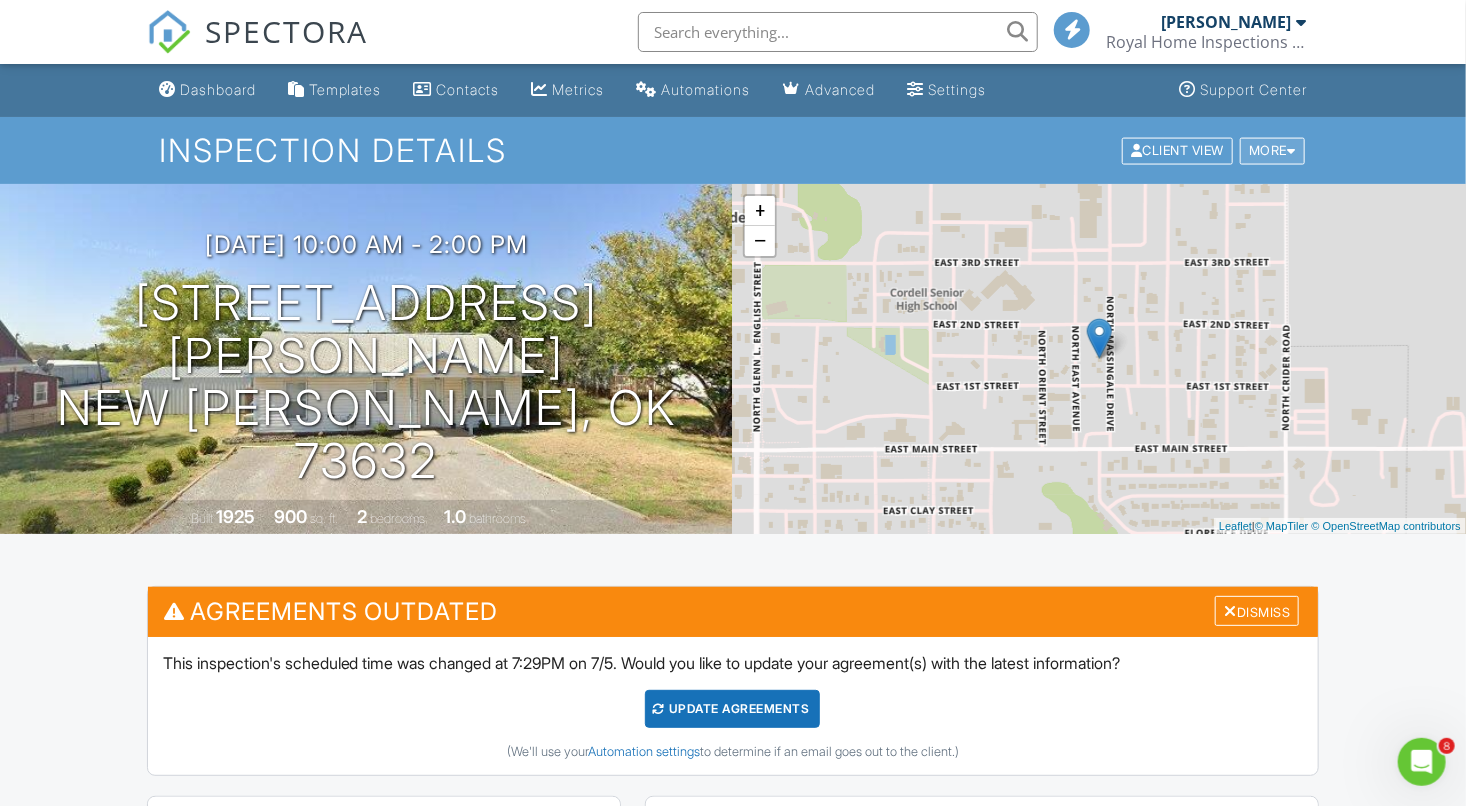 click at bounding box center [1291, 150] 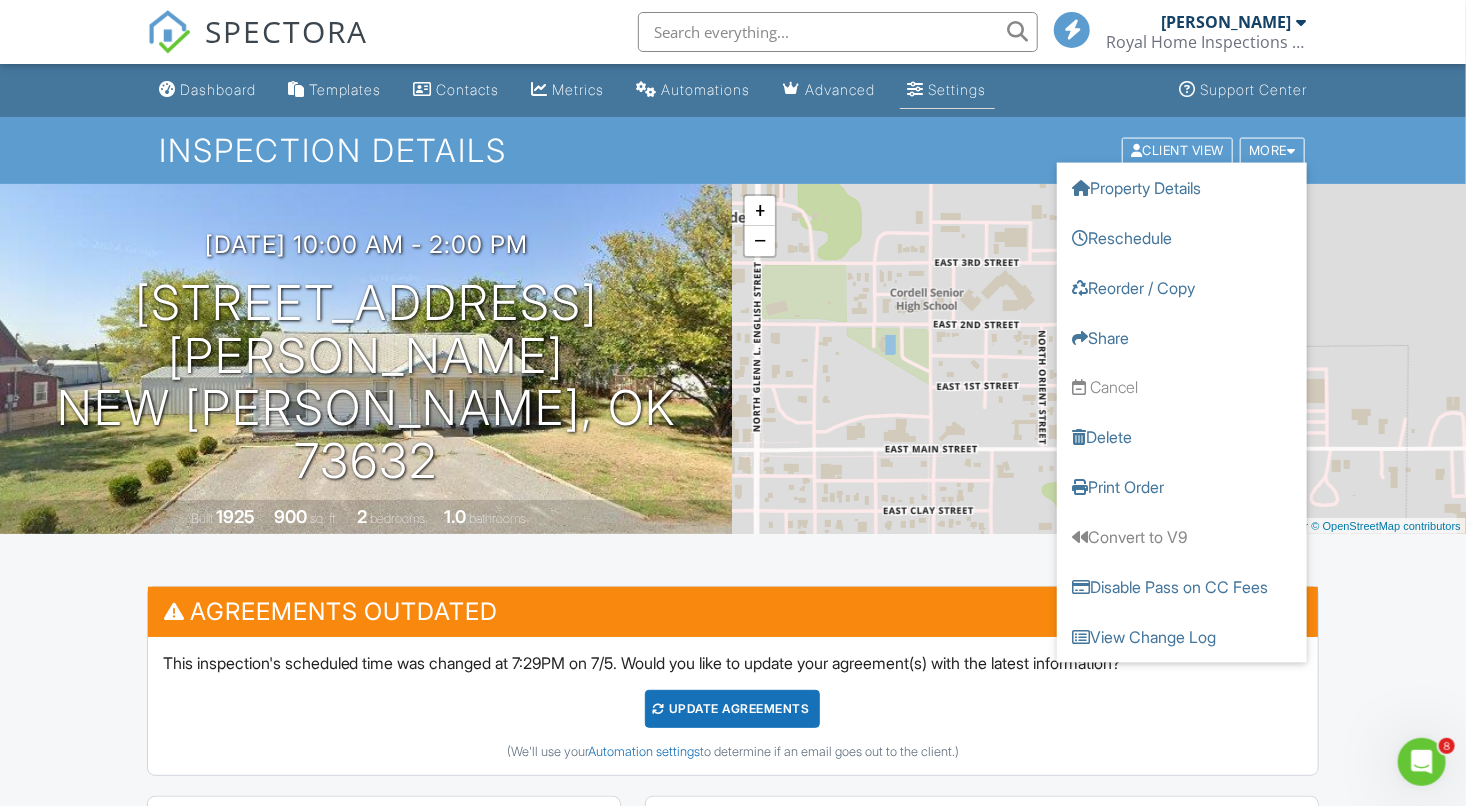 click on "Settings" at bounding box center (958, 89) 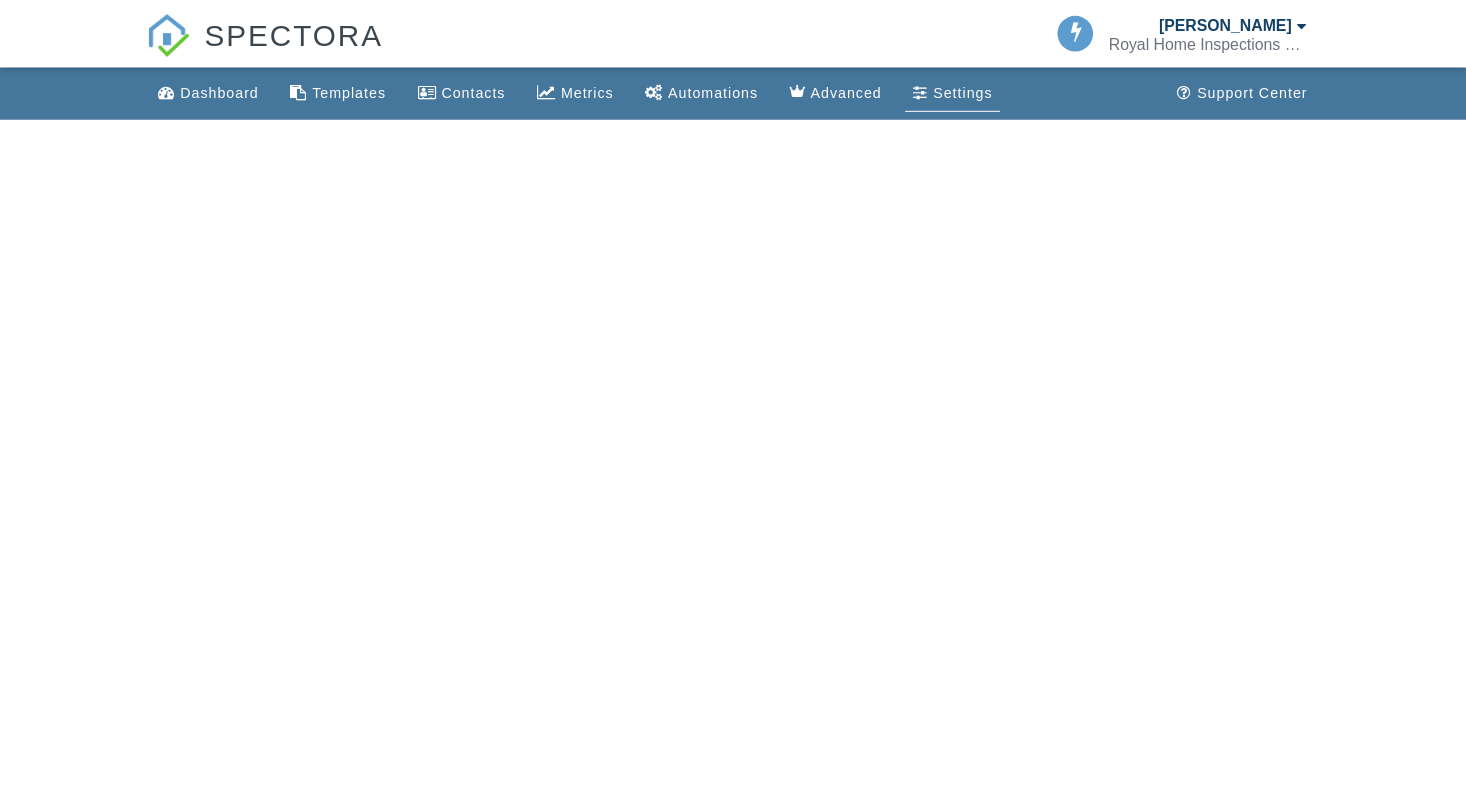 scroll, scrollTop: 0, scrollLeft: 0, axis: both 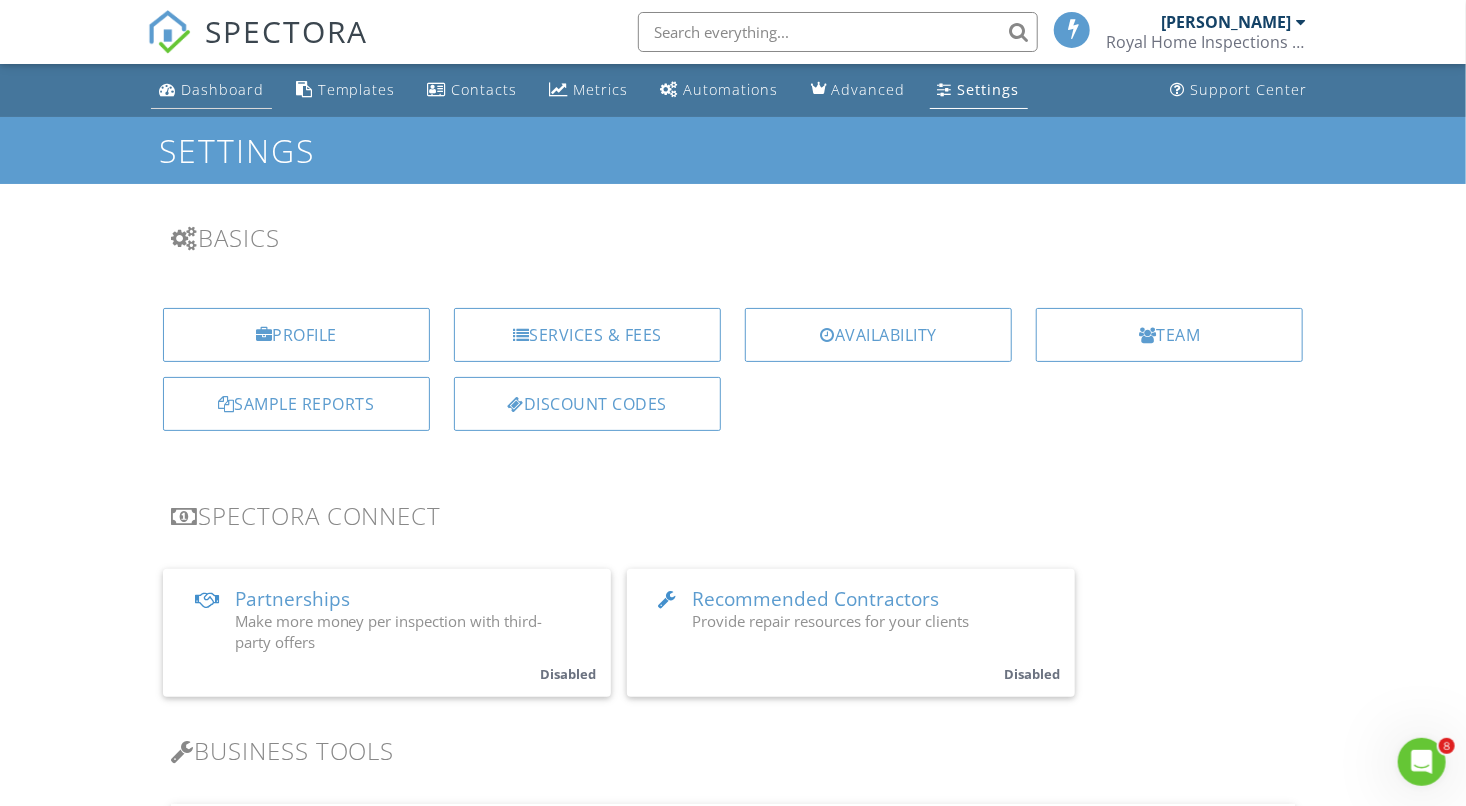 click on "Dashboard" at bounding box center [222, 89] 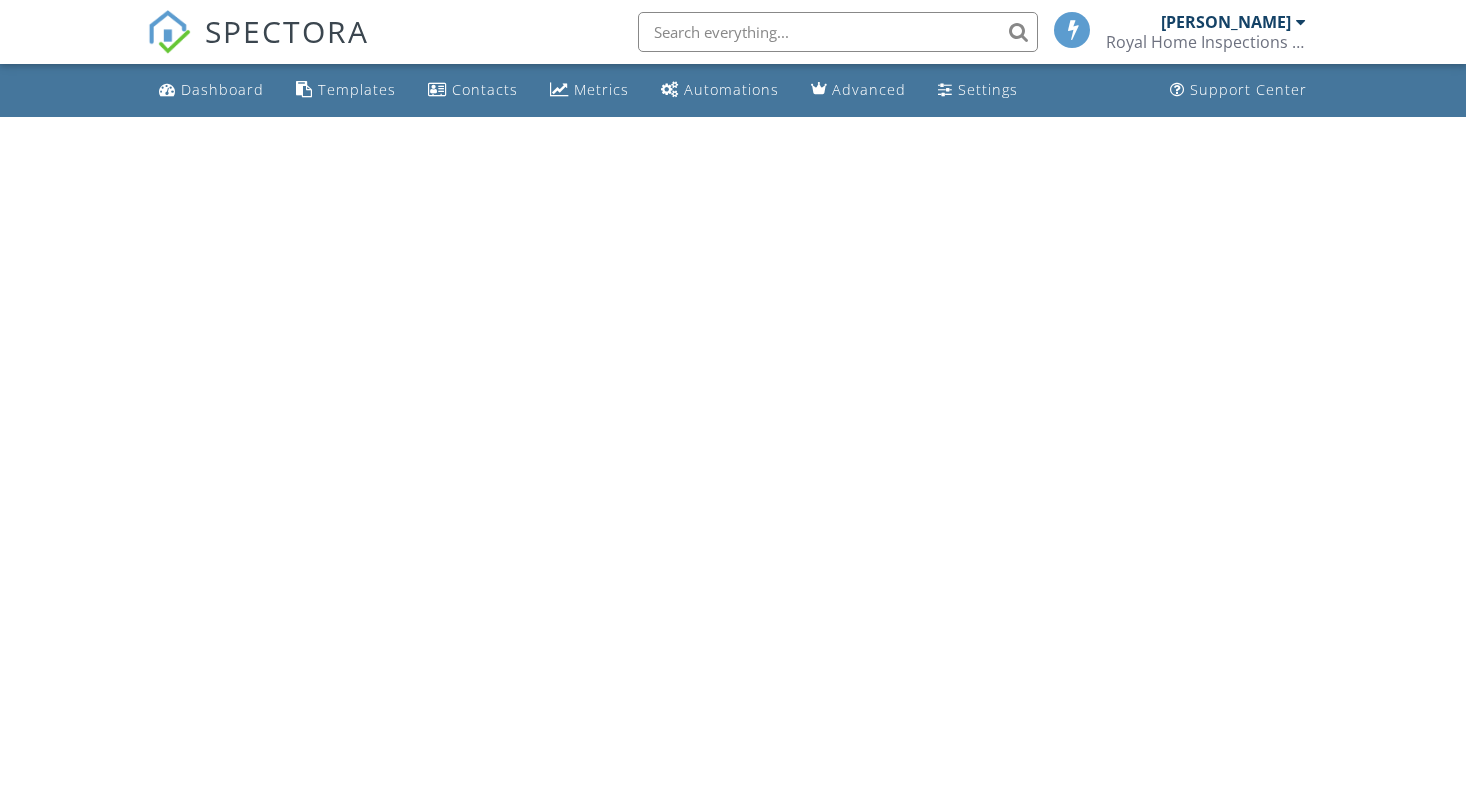 scroll, scrollTop: 0, scrollLeft: 0, axis: both 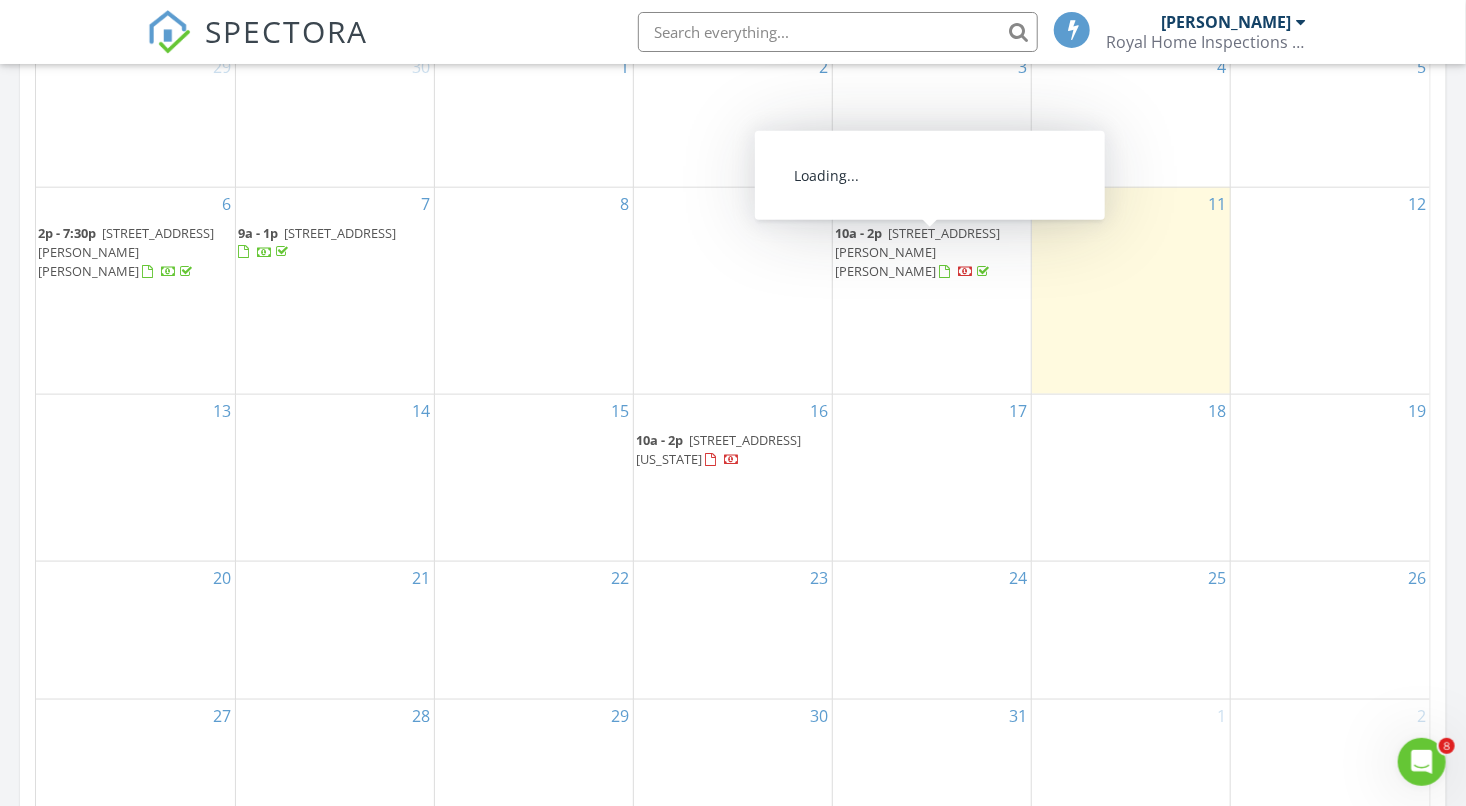 click on "[STREET_ADDRESS][PERSON_NAME][PERSON_NAME]" at bounding box center (917, 252) 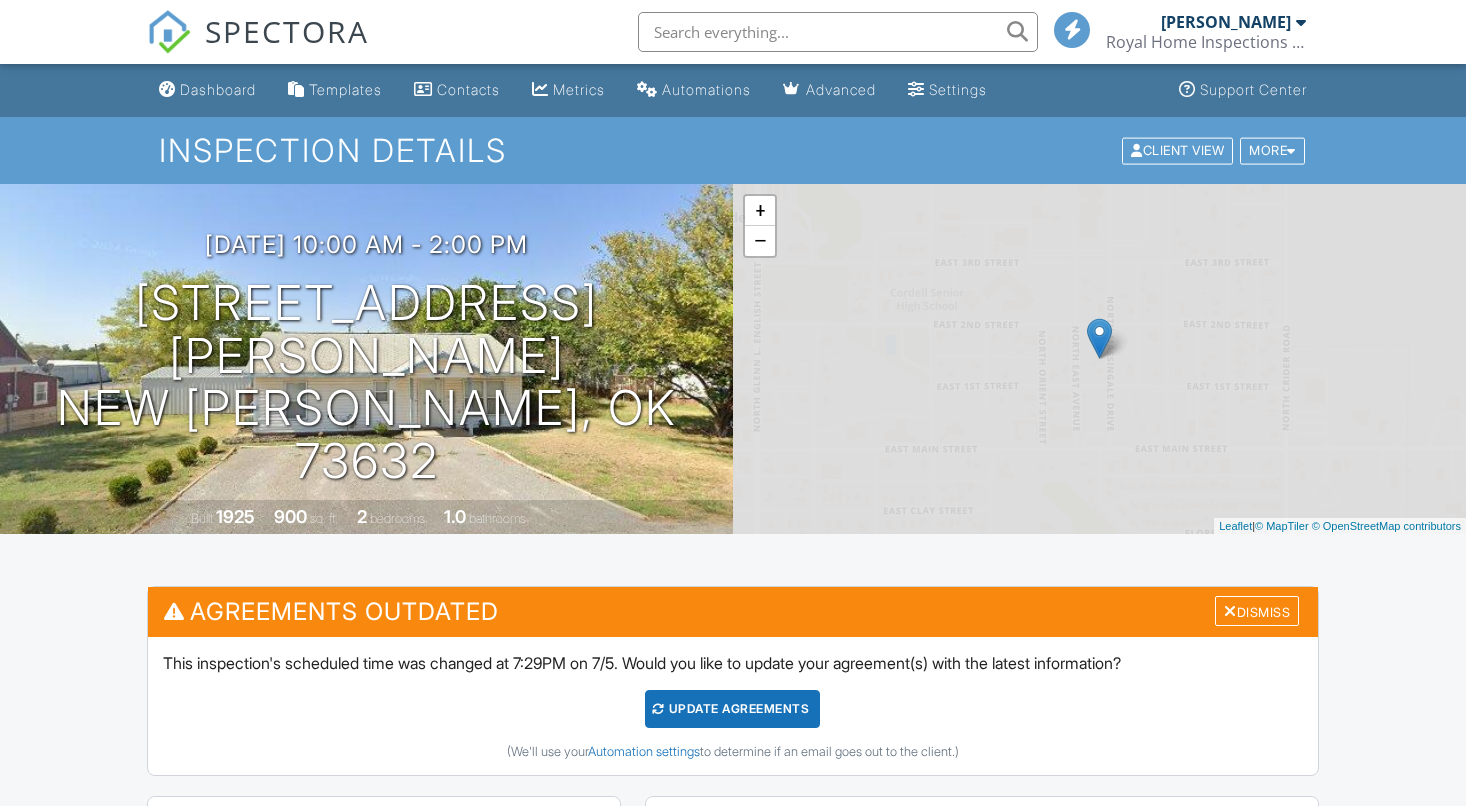 scroll, scrollTop: 0, scrollLeft: 0, axis: both 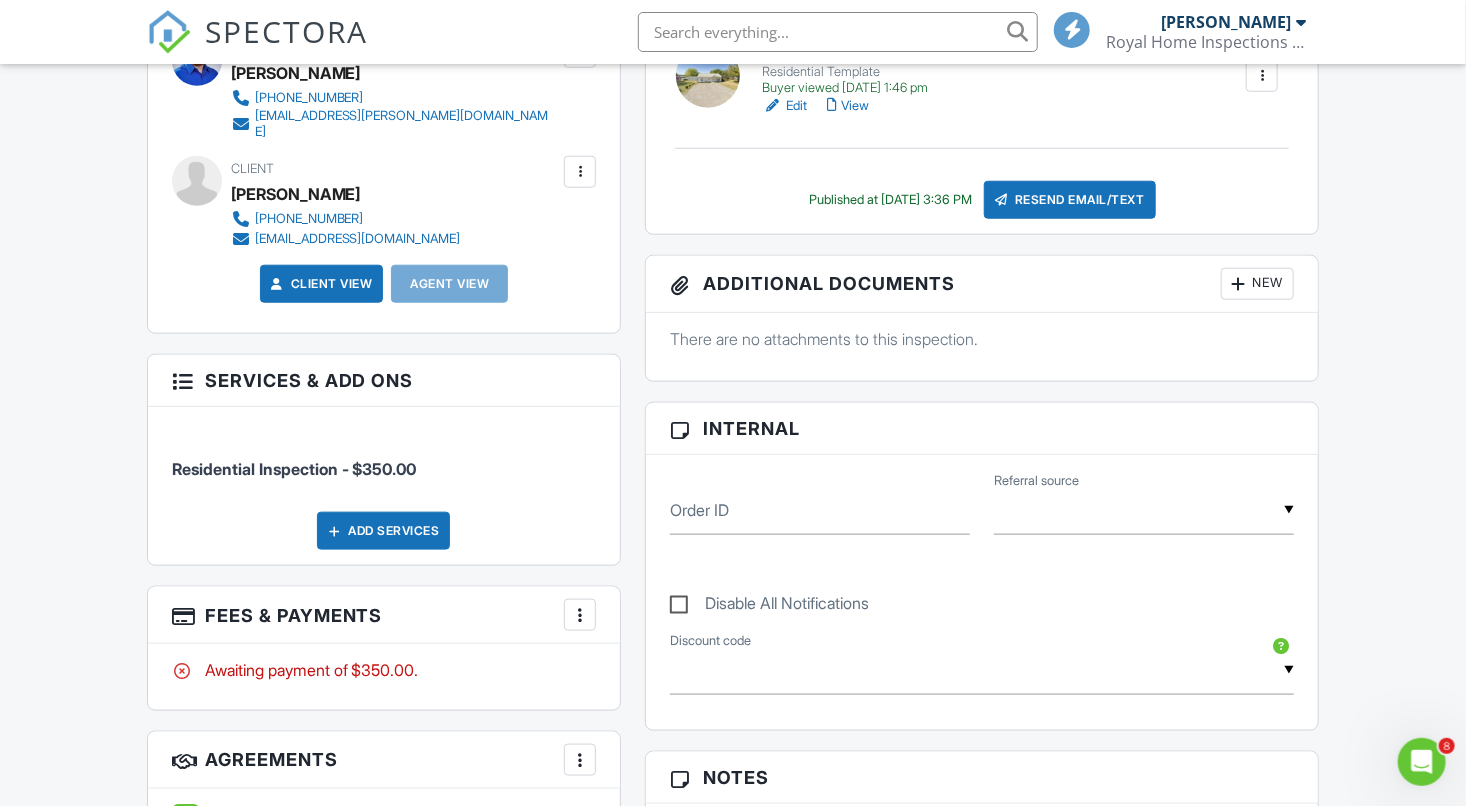 click at bounding box center [580, 615] 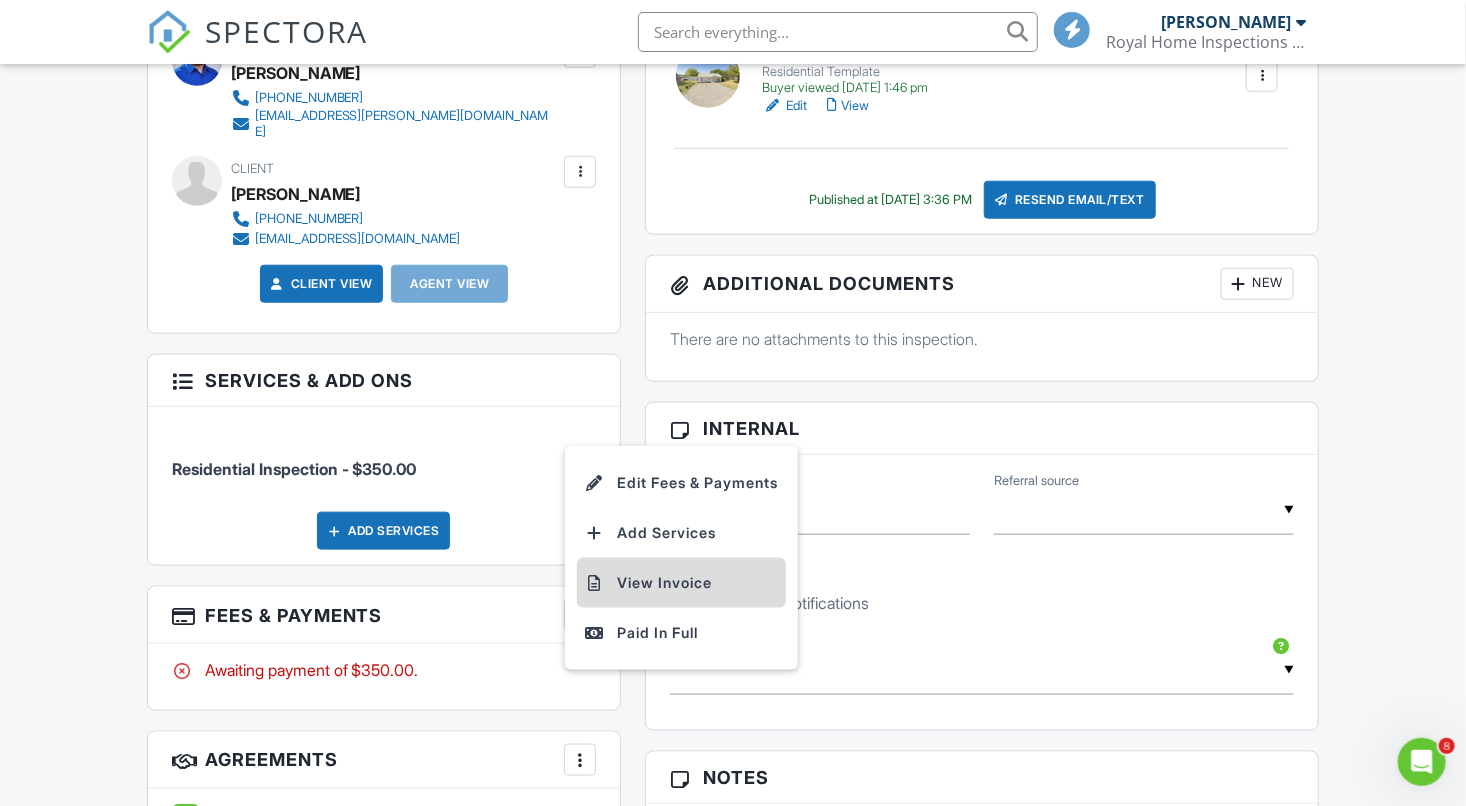 click on "View Invoice" at bounding box center [681, 583] 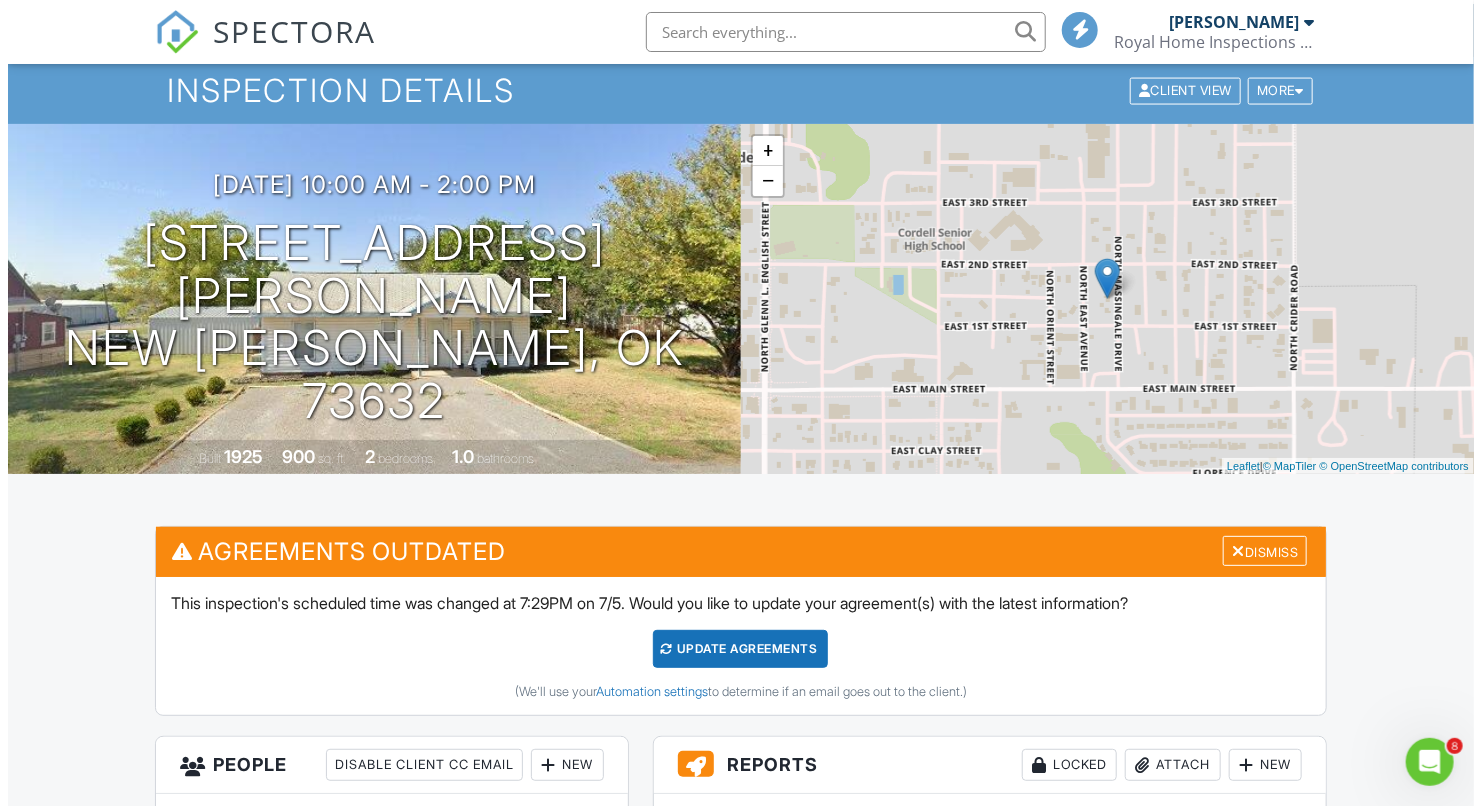 scroll, scrollTop: 333, scrollLeft: 0, axis: vertical 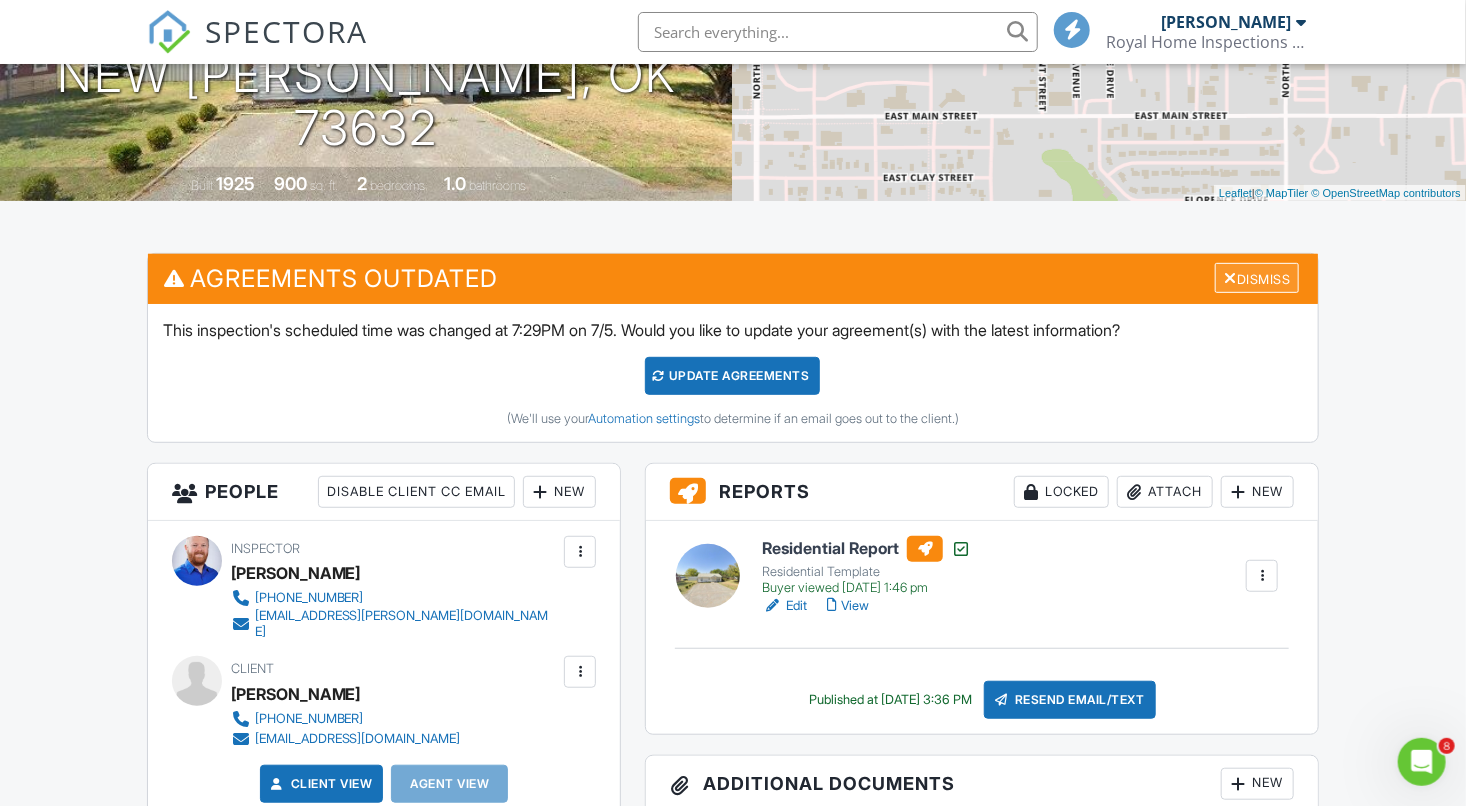 click on "Dismiss" at bounding box center (1257, 278) 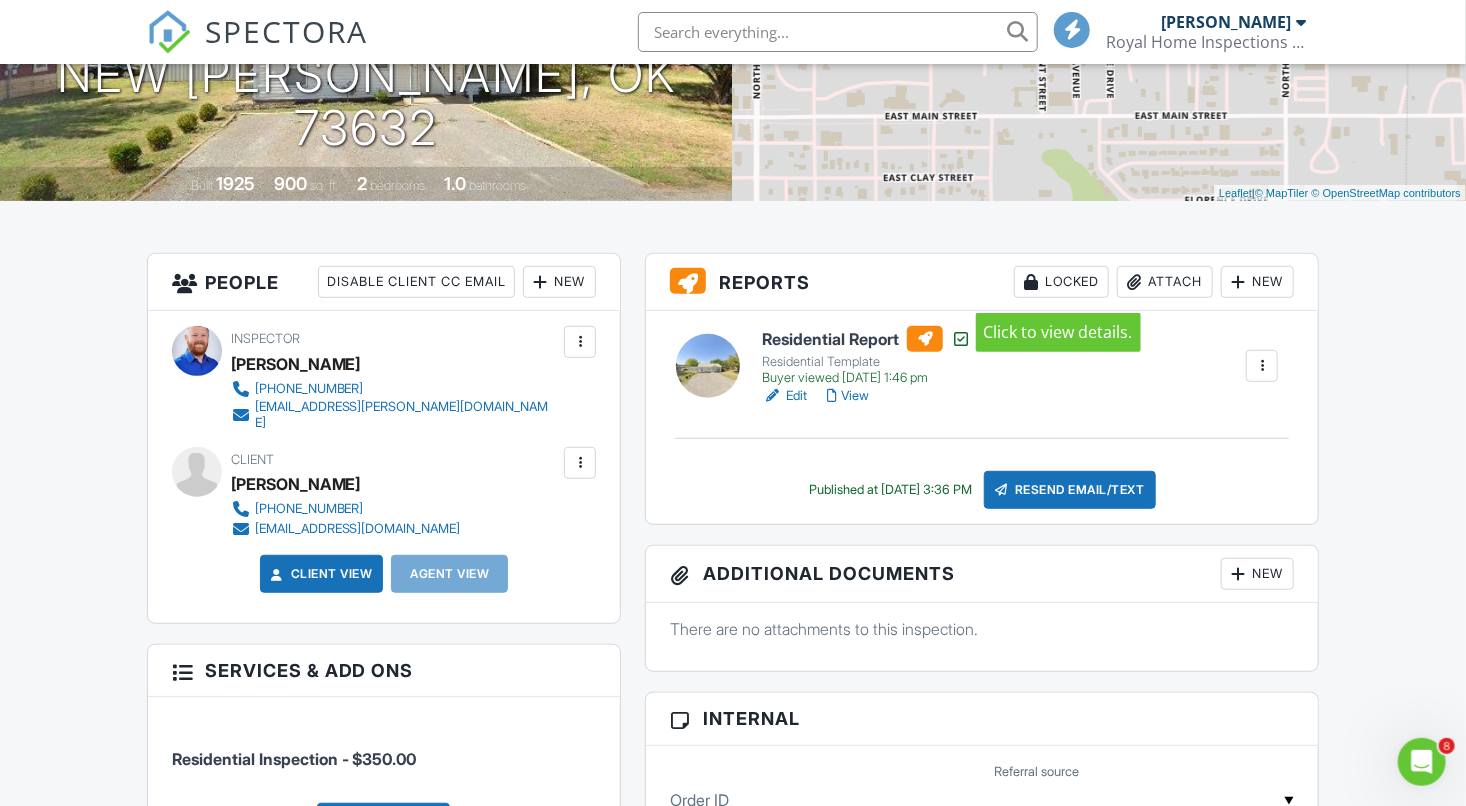 click on "Locked" at bounding box center (1061, 282) 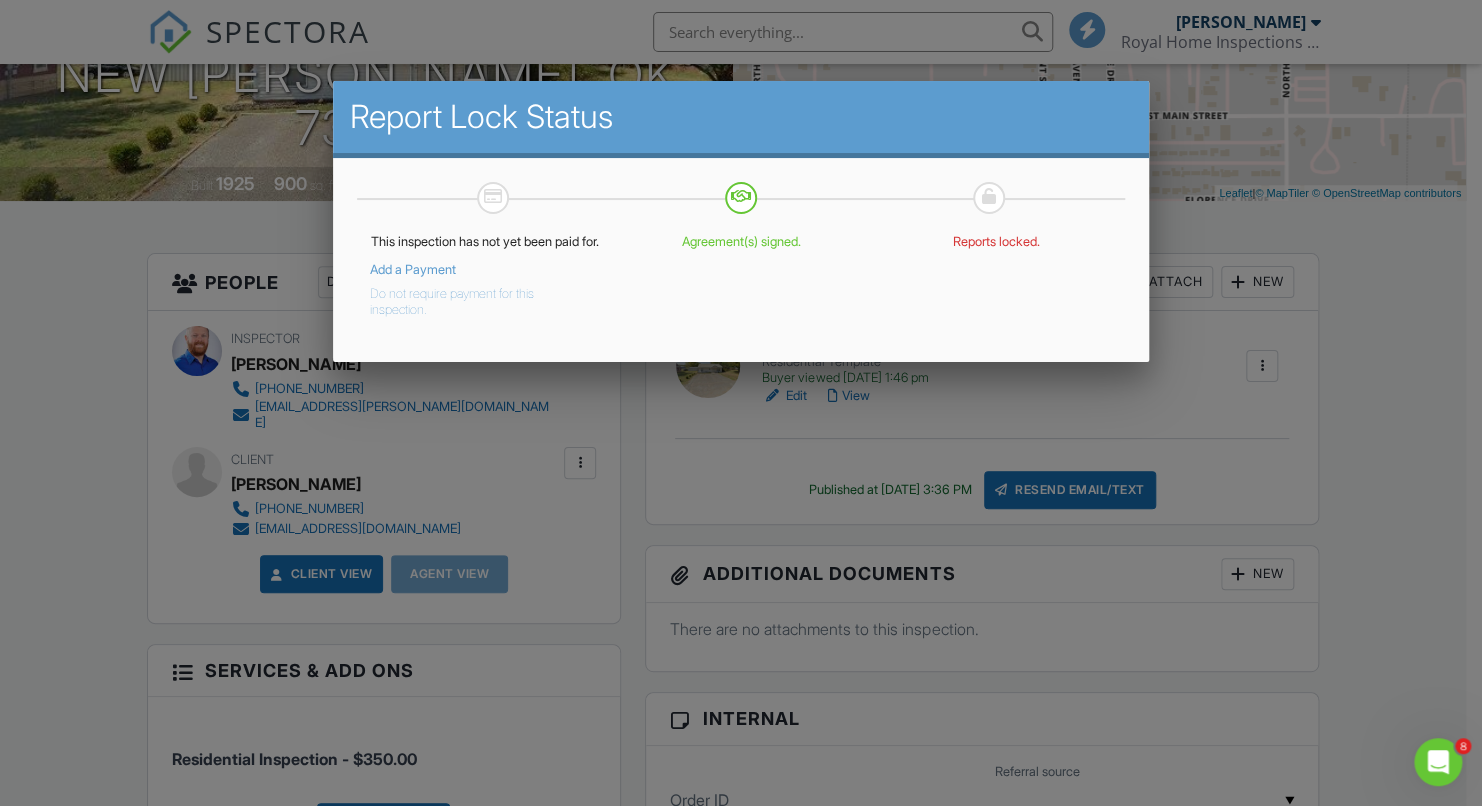 click on "Do not require payment for this inspection." at bounding box center [470, 298] 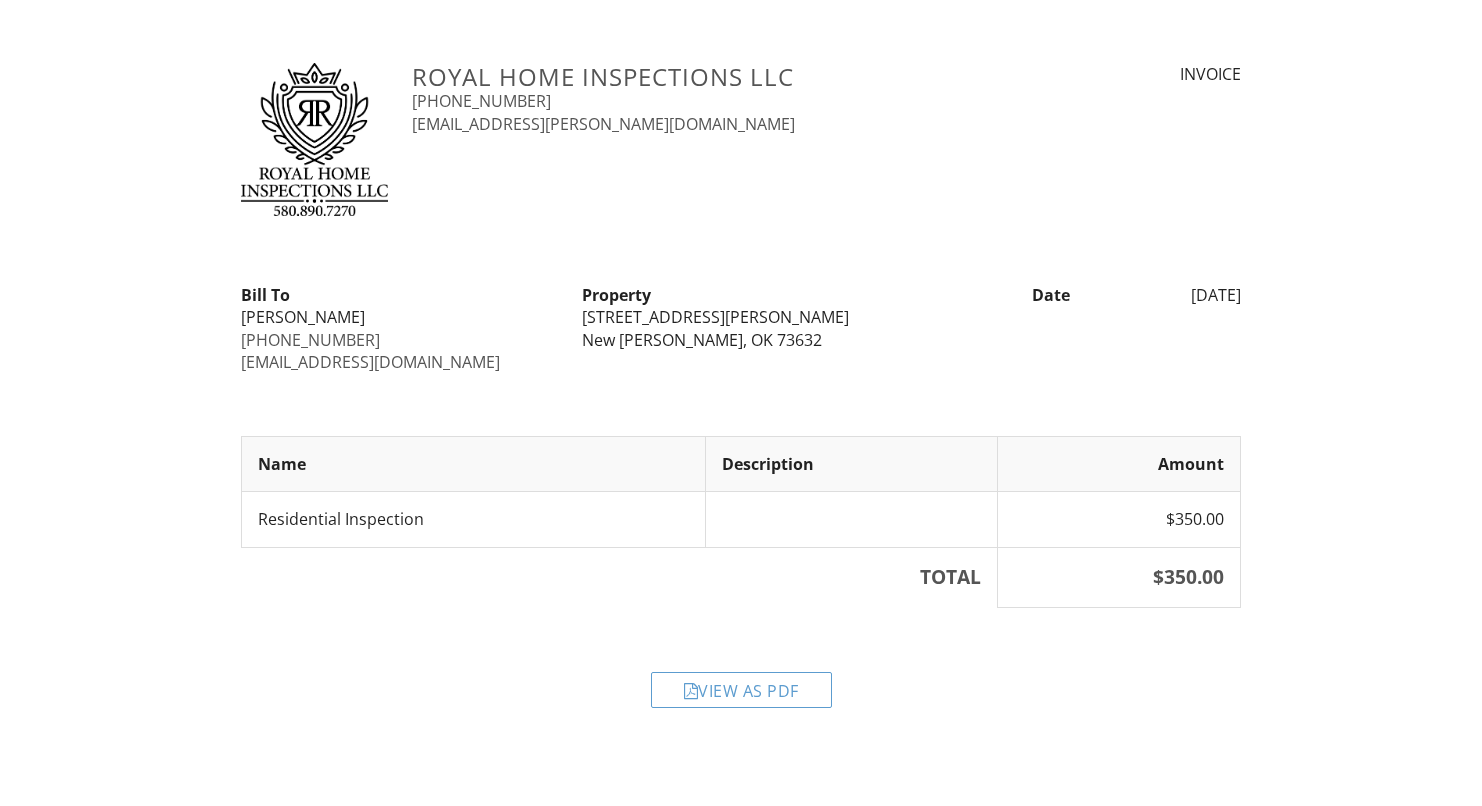 scroll, scrollTop: 0, scrollLeft: 0, axis: both 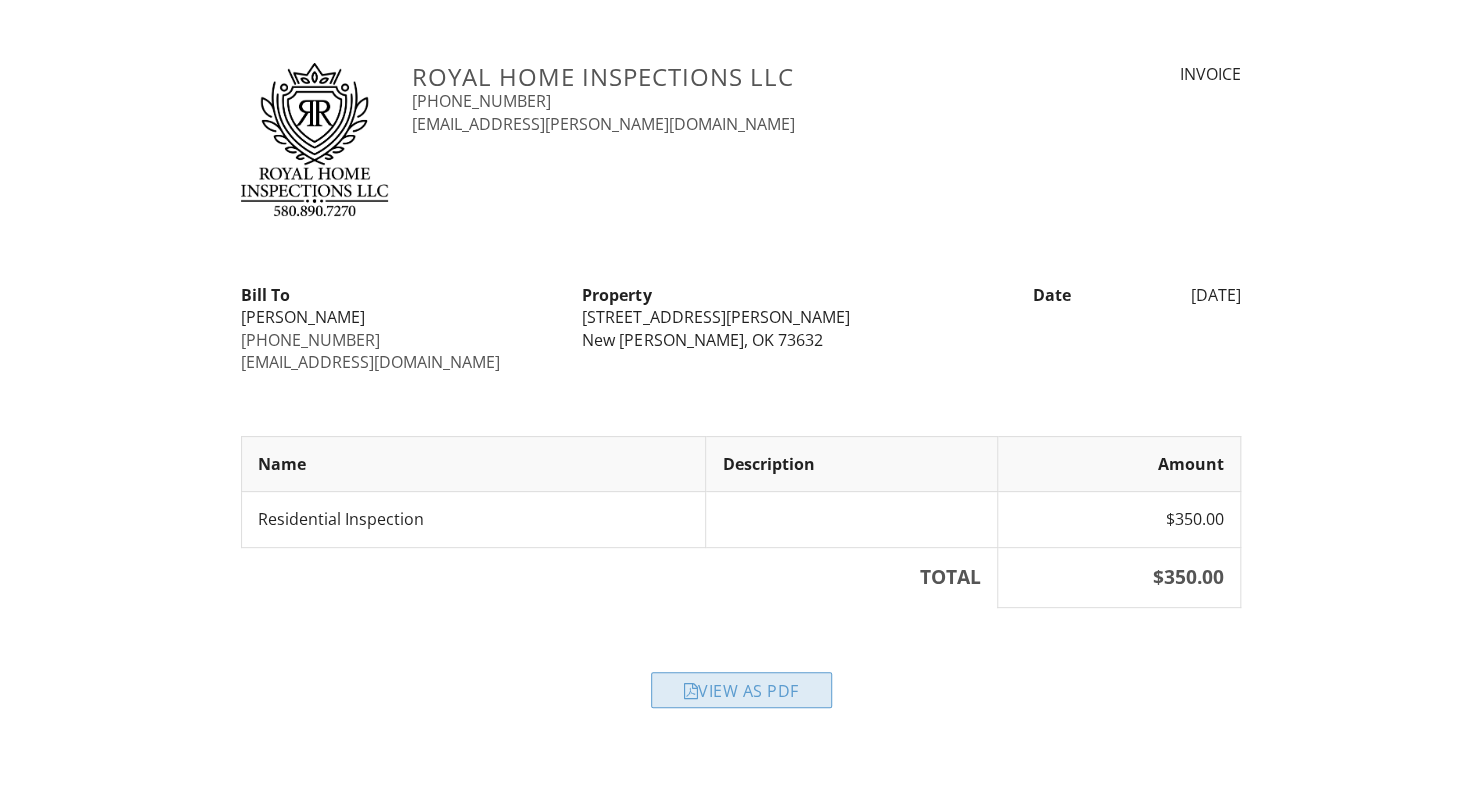 click on "View as PDF" at bounding box center [741, 690] 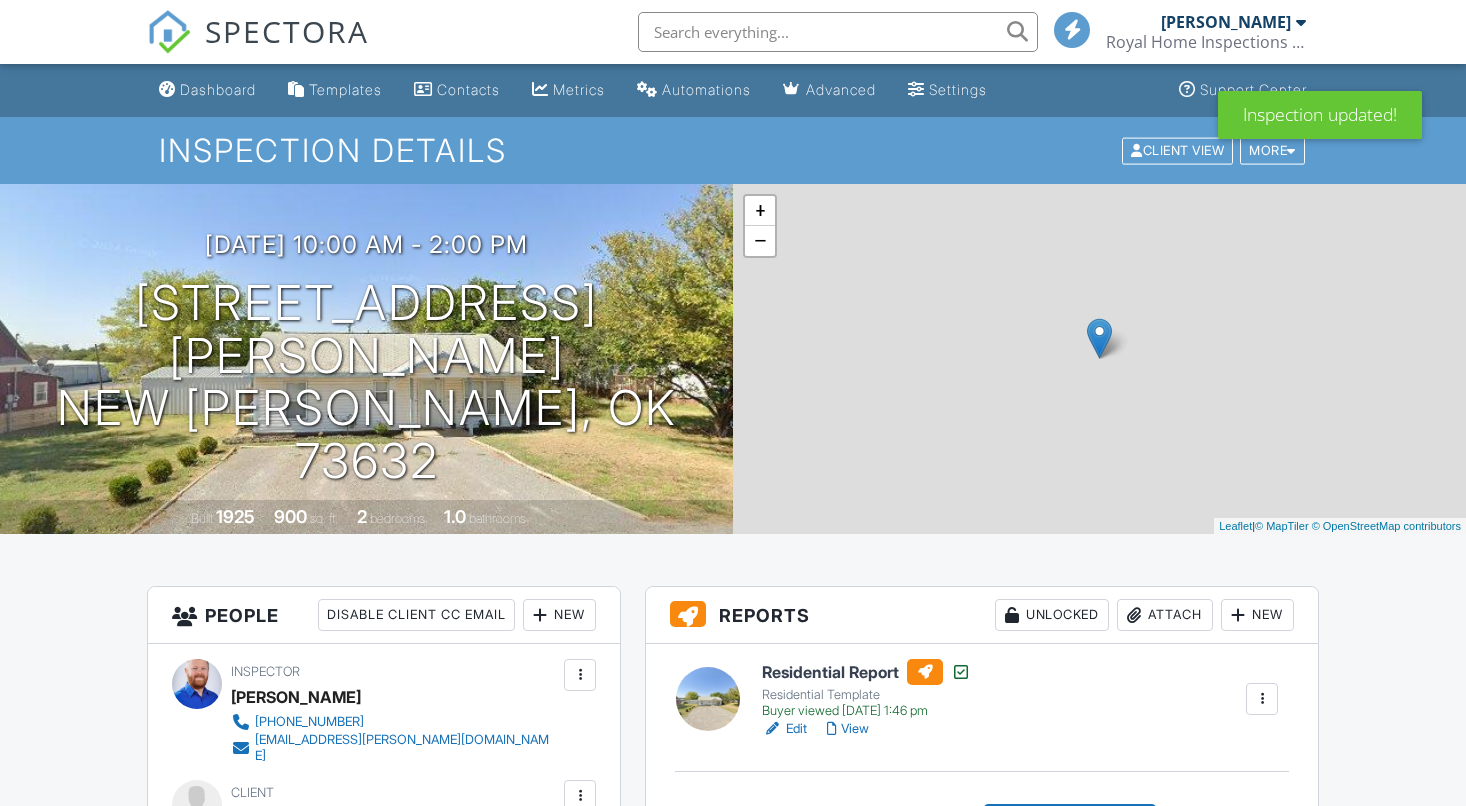 scroll, scrollTop: 0, scrollLeft: 0, axis: both 